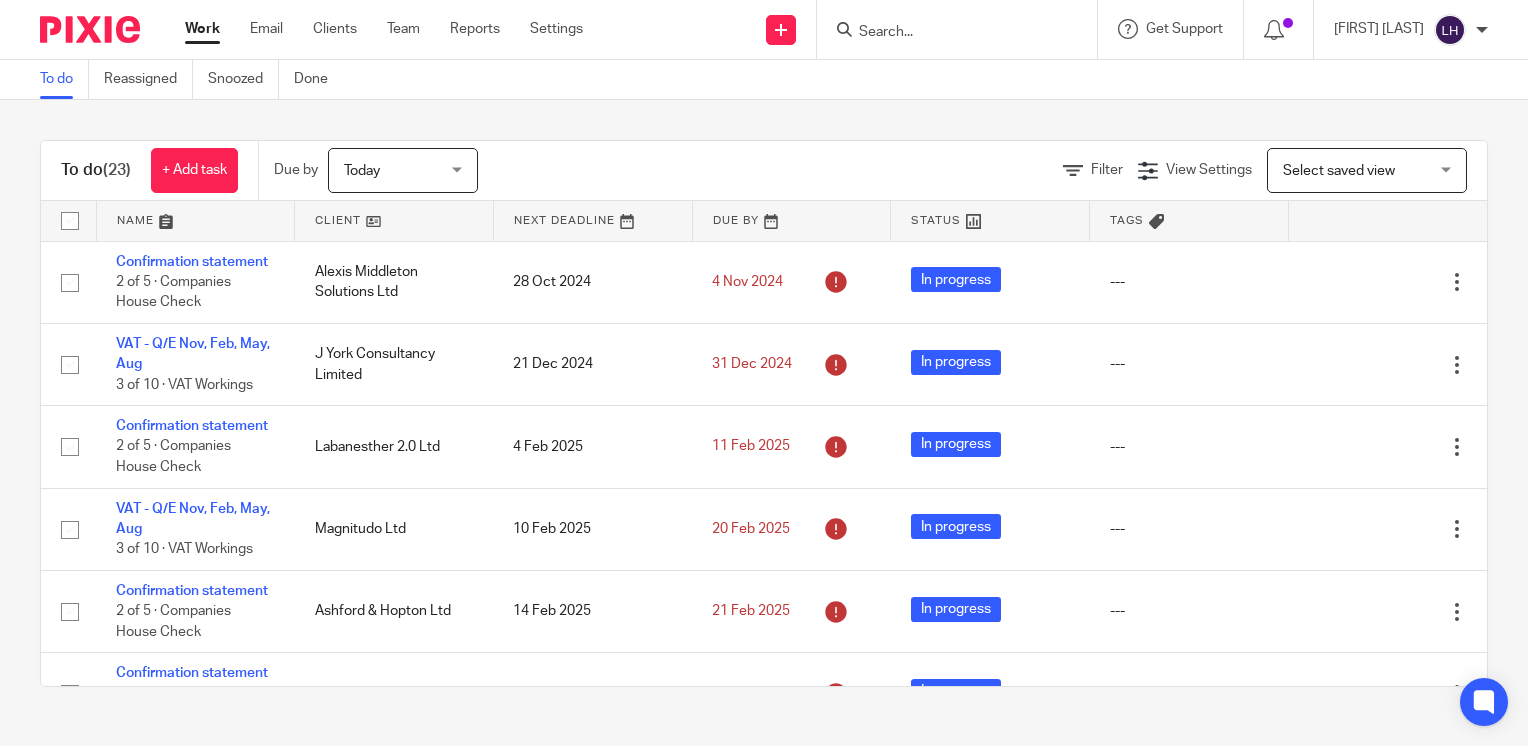 scroll, scrollTop: 0, scrollLeft: 0, axis: both 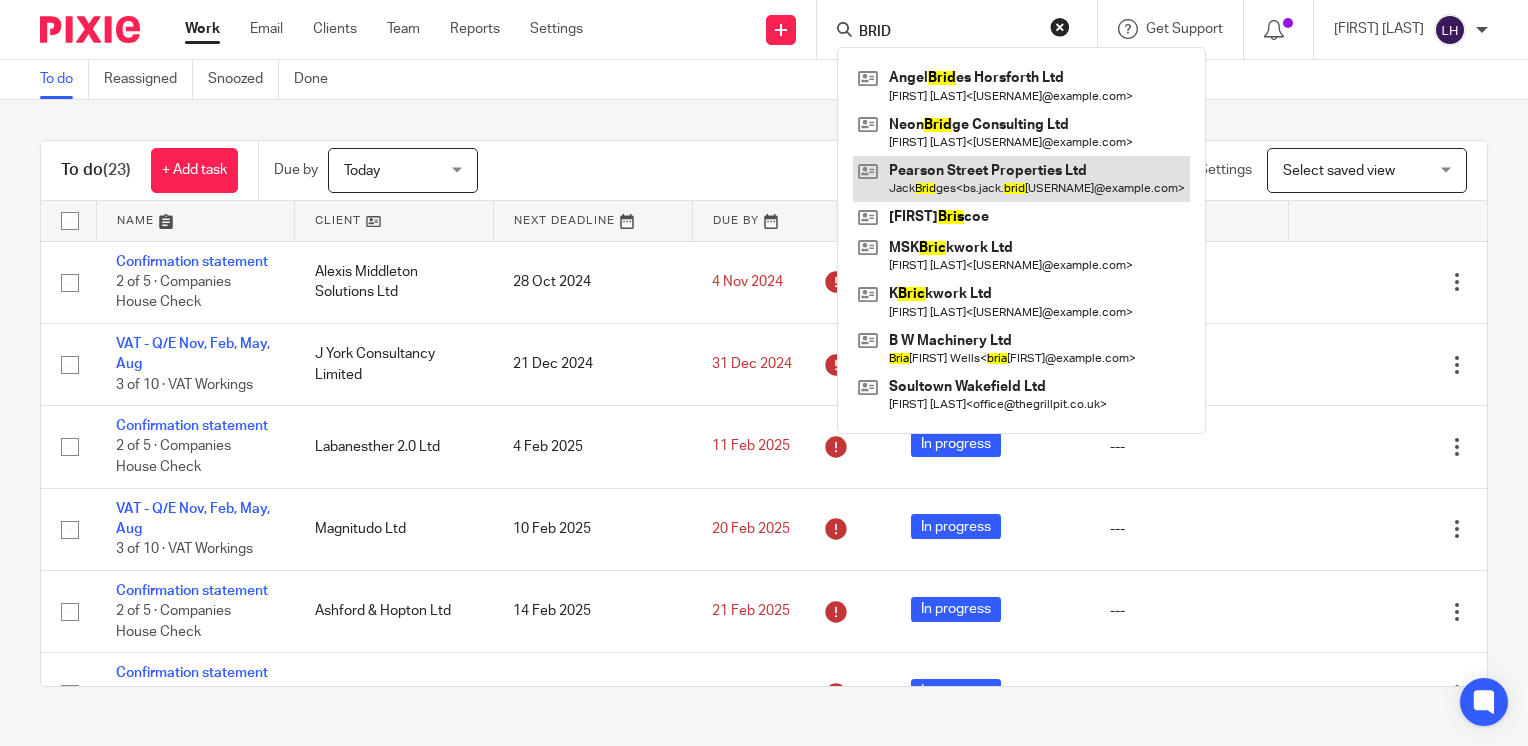 type on "BRID" 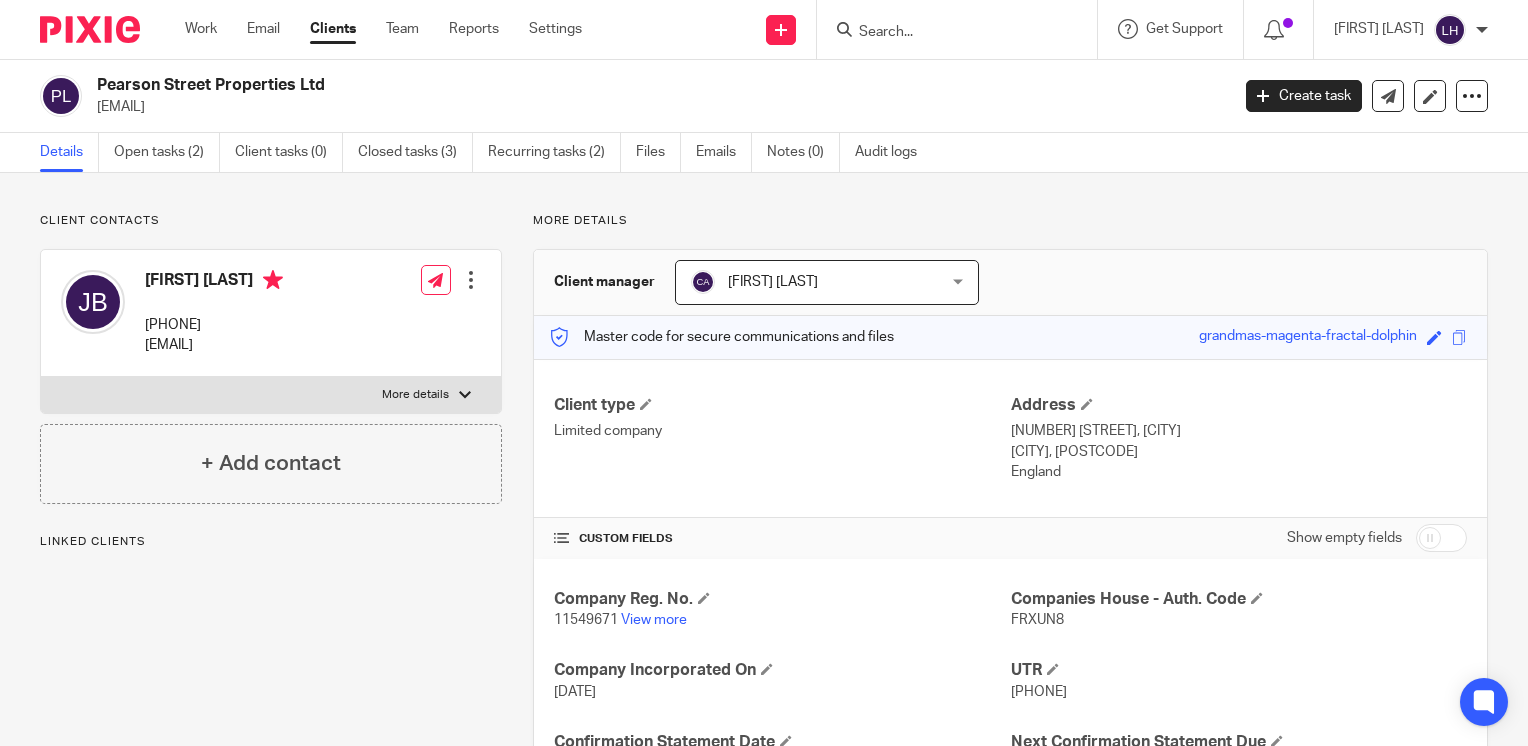 scroll, scrollTop: 0, scrollLeft: 0, axis: both 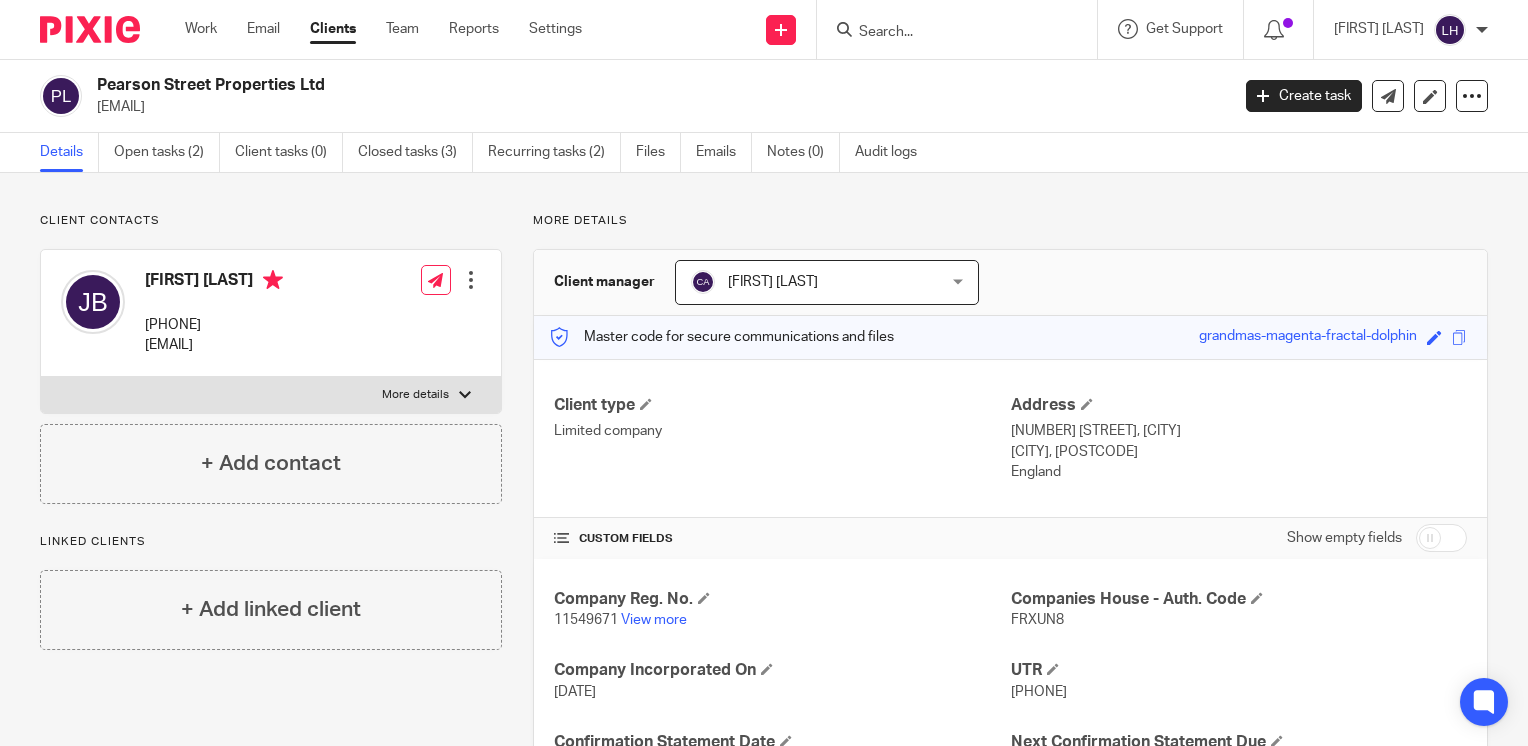 click on "FRXUN8" at bounding box center [1037, 620] 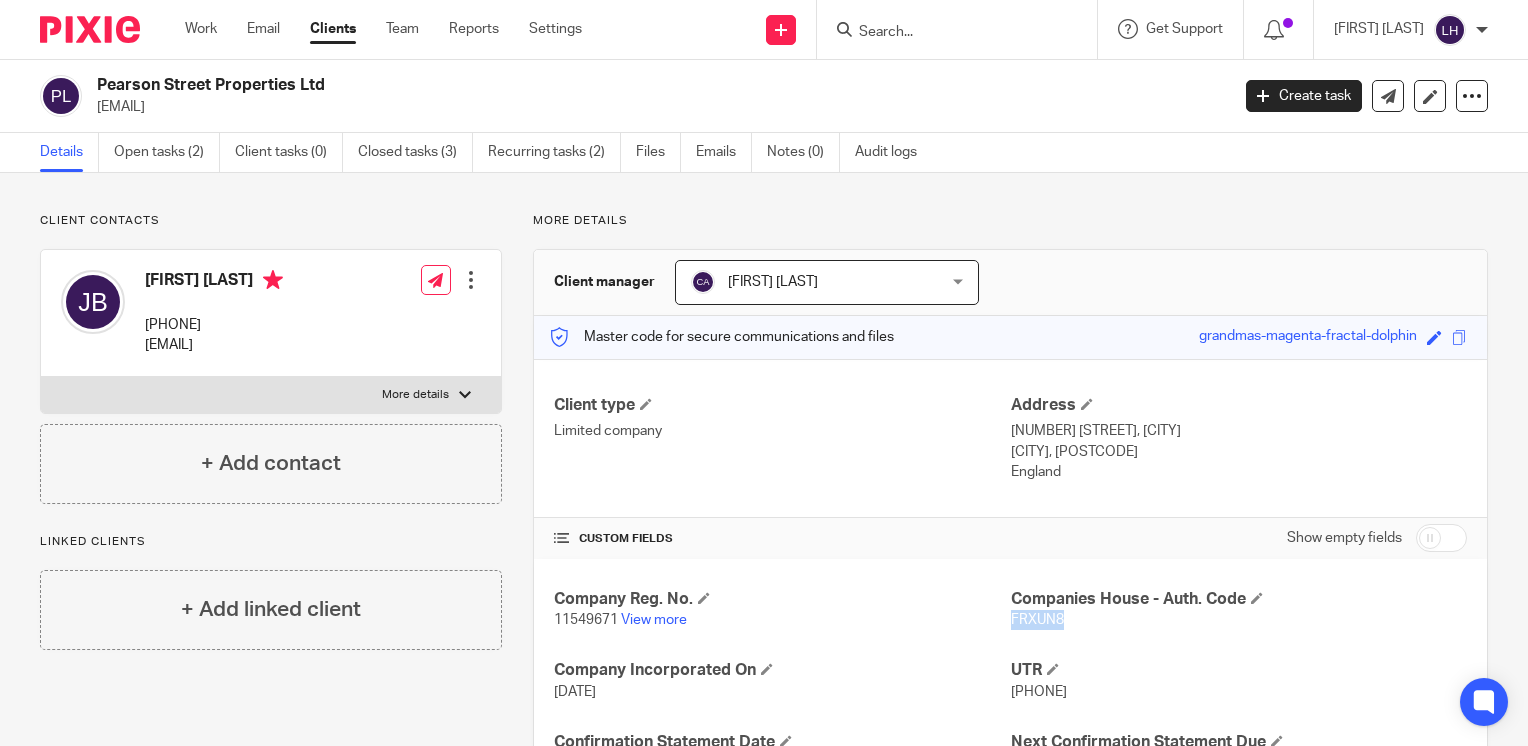 click on "FRXUN8" at bounding box center [1037, 620] 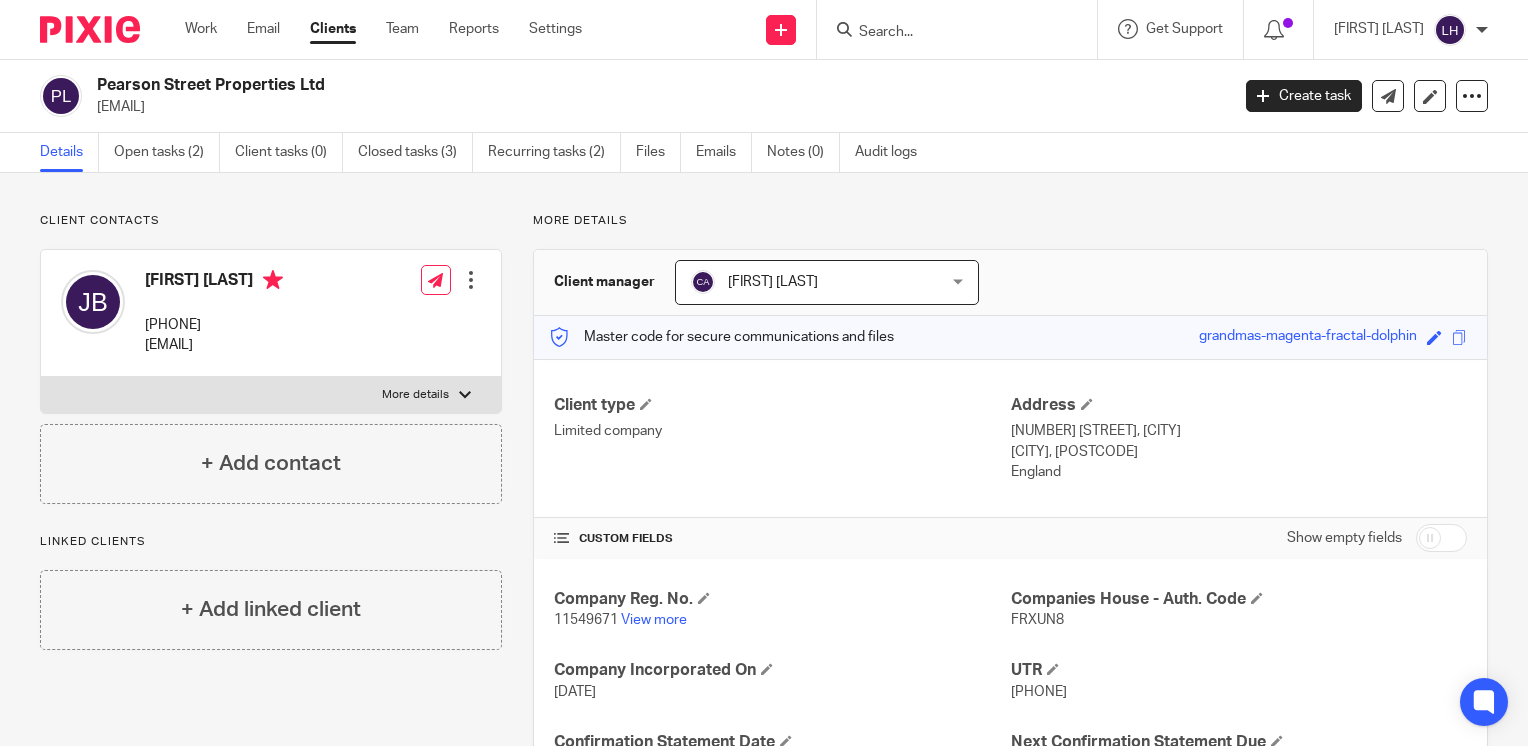 click on "6135613015" at bounding box center [1039, 692] 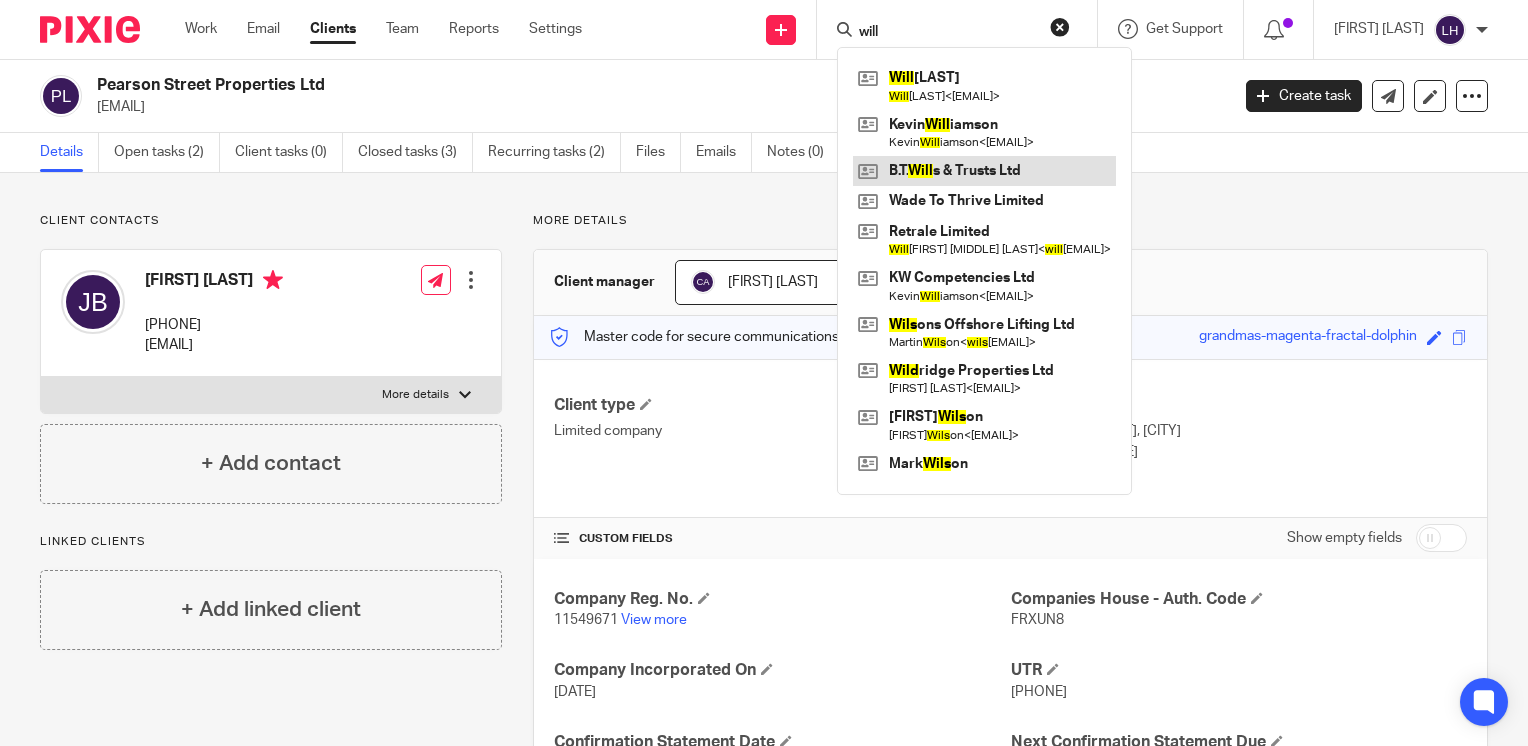 type on "will" 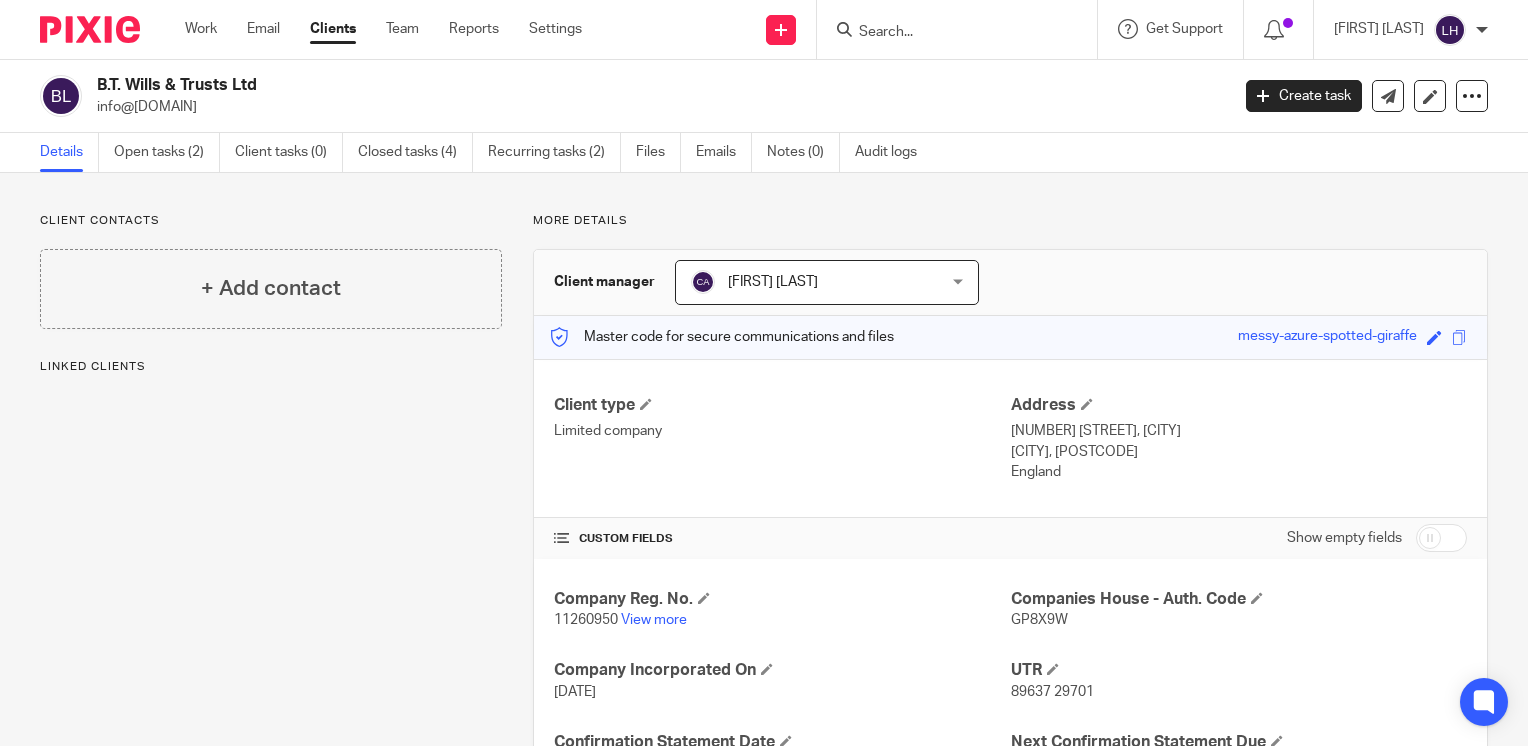 scroll, scrollTop: 0, scrollLeft: 0, axis: both 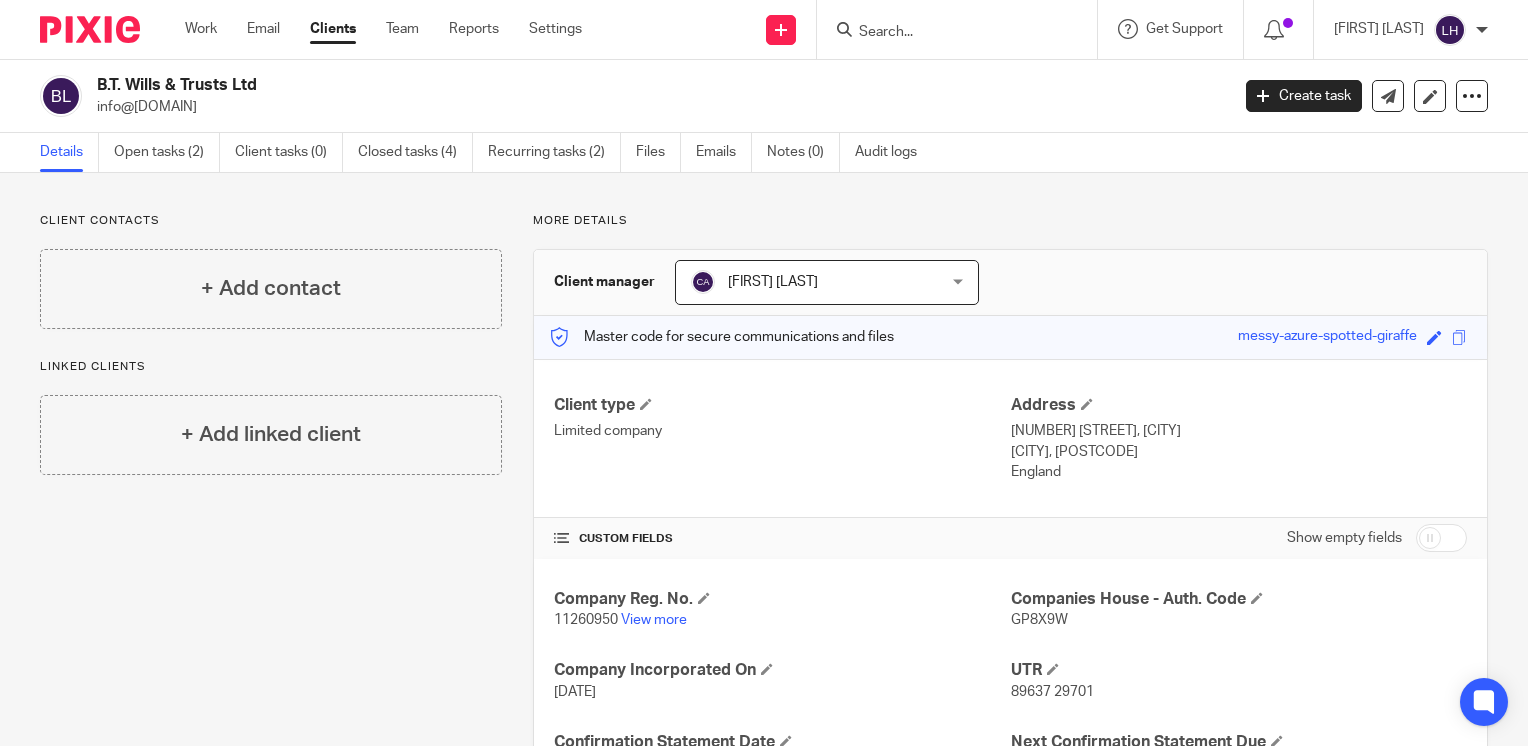 drag, startPoint x: 268, startPoint y: 110, endPoint x: 94, endPoint y: 117, distance: 174.14075 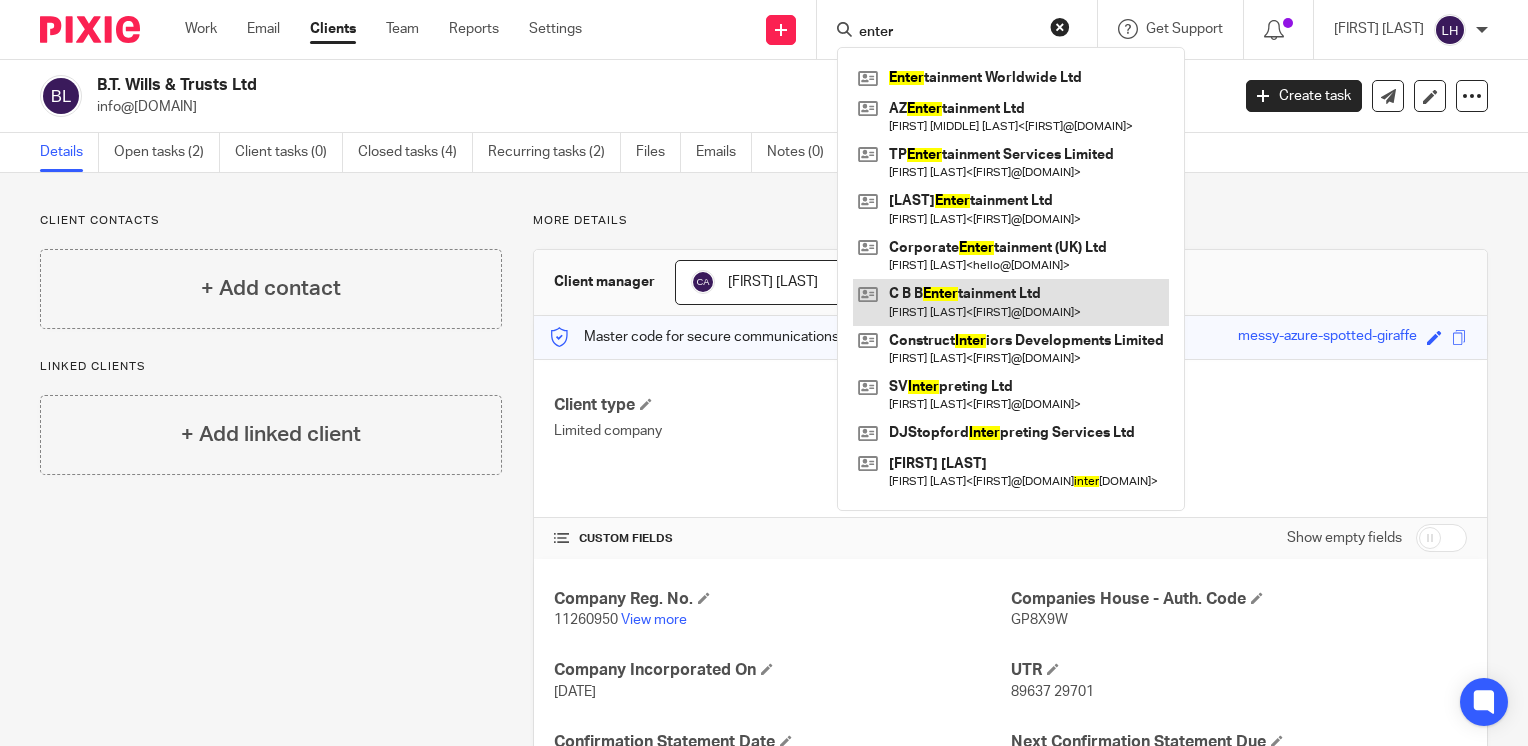 type on "enter" 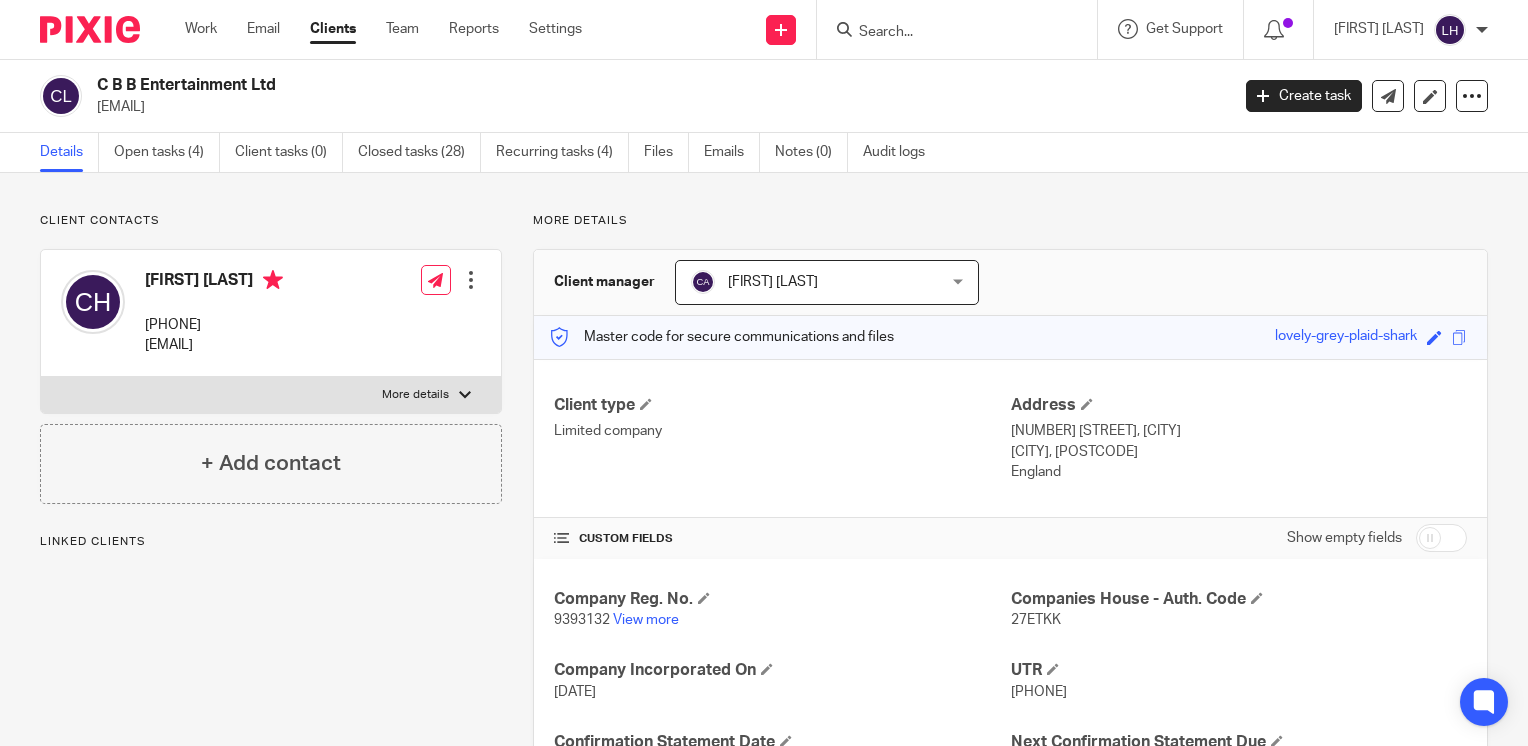 scroll, scrollTop: 0, scrollLeft: 0, axis: both 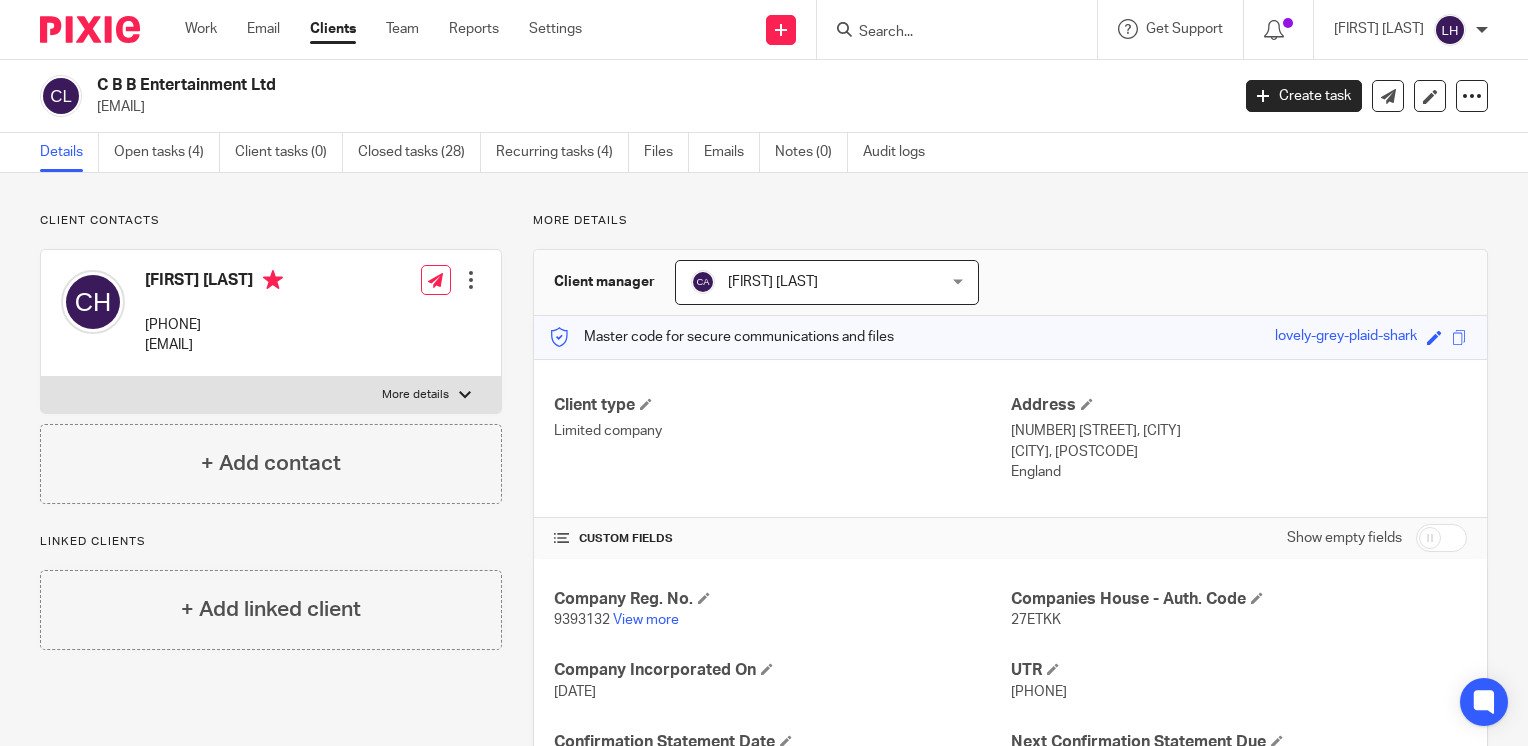 drag, startPoint x: 228, startPoint y: 114, endPoint x: 94, endPoint y: 110, distance: 134.0597 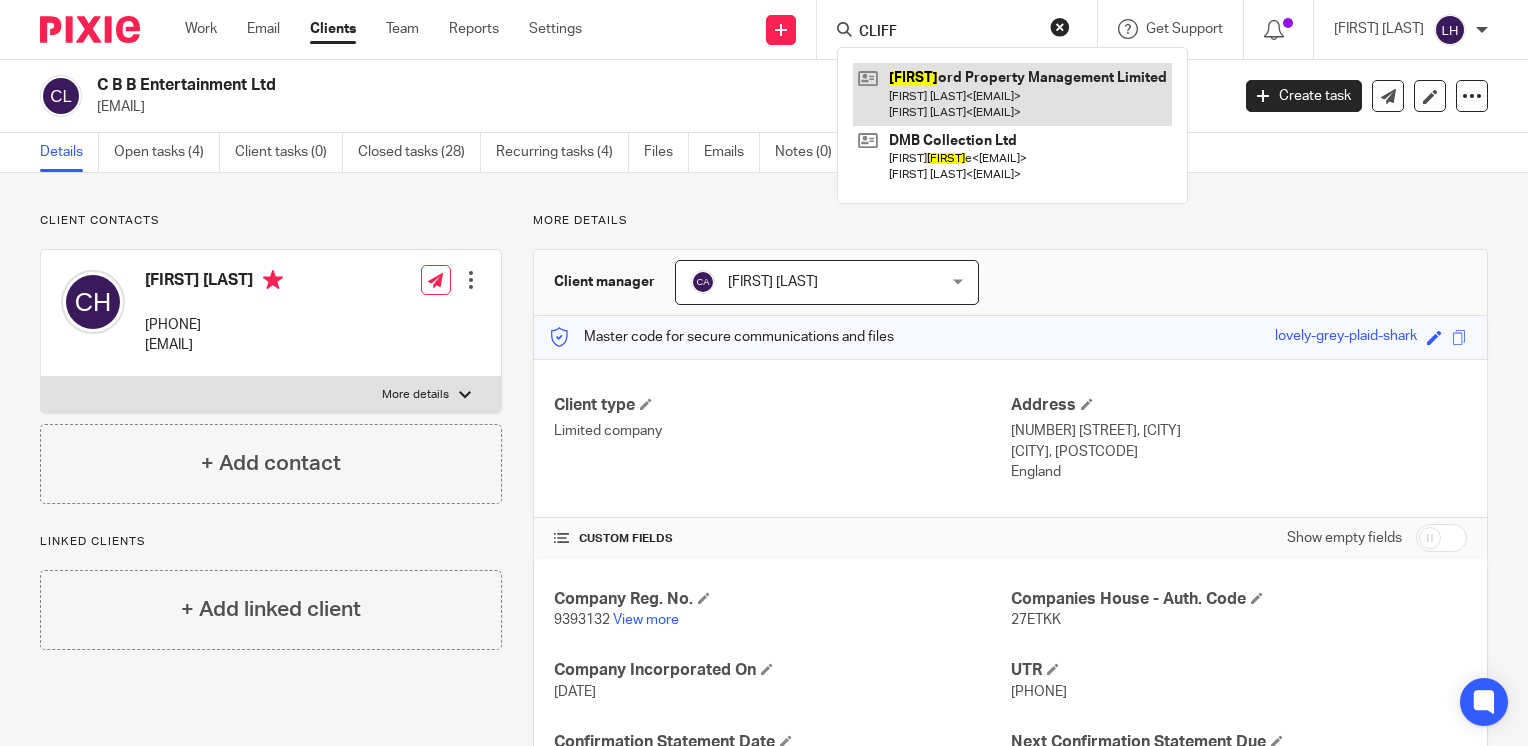 type on "CLIFF" 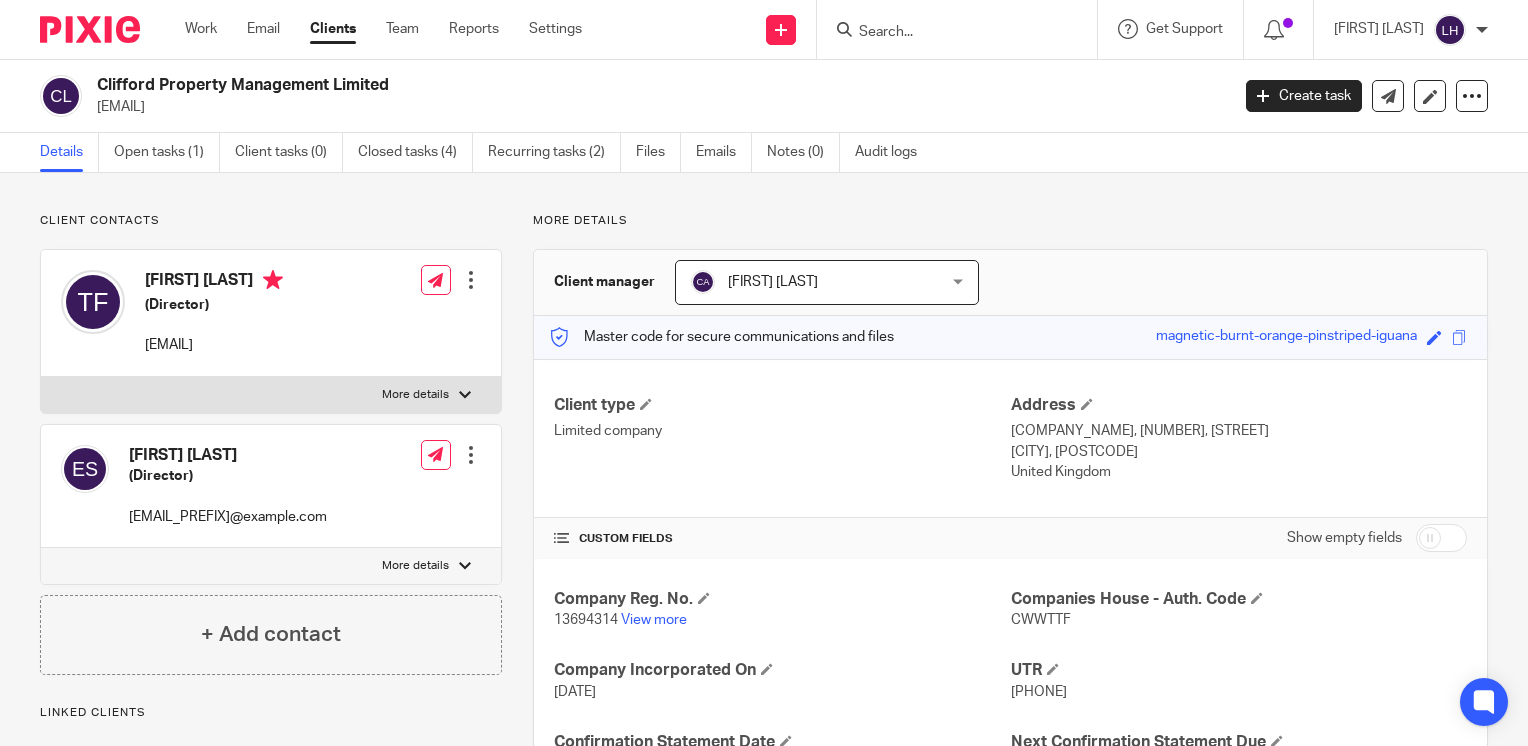 scroll, scrollTop: 0, scrollLeft: 0, axis: both 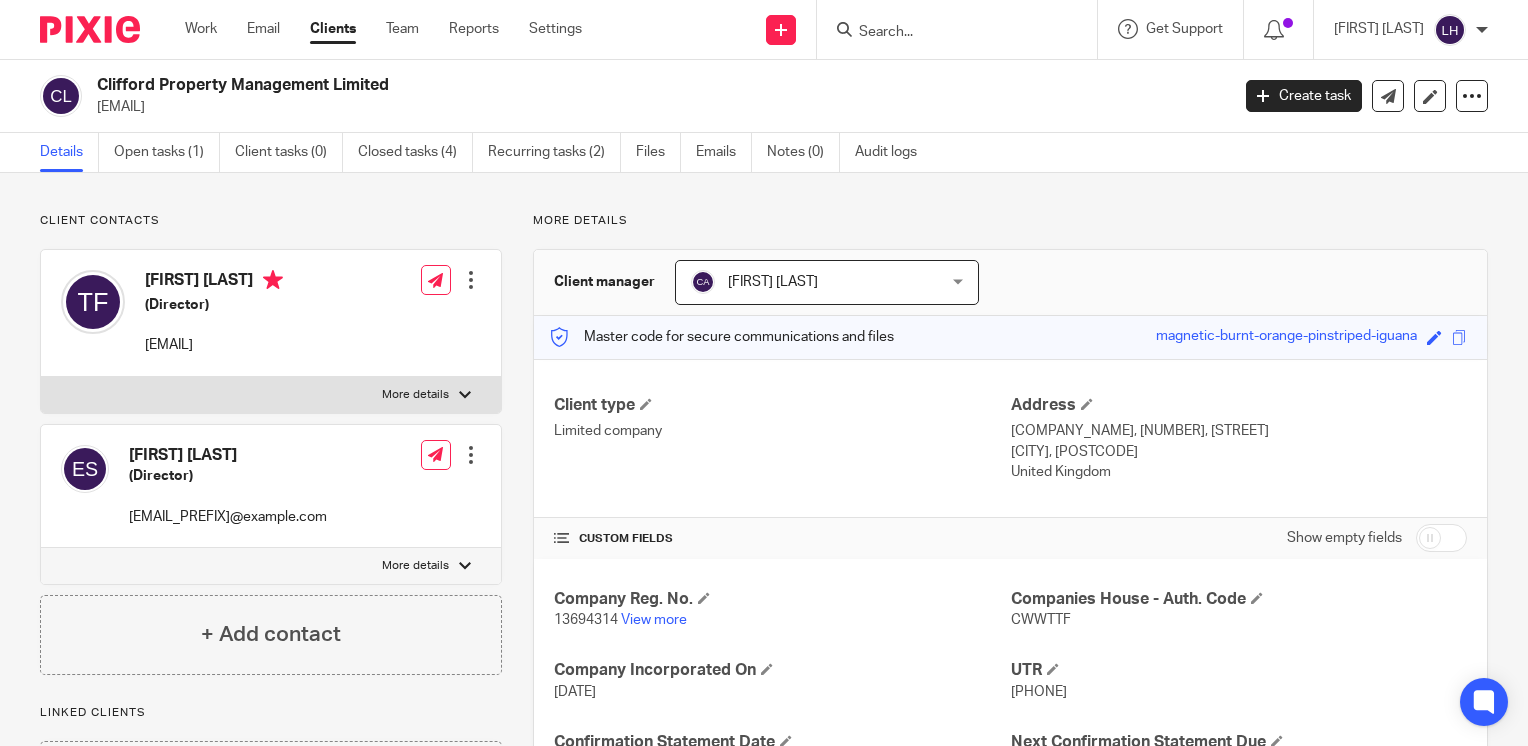 drag, startPoint x: 284, startPoint y: 116, endPoint x: 120, endPoint y: 124, distance: 164.195 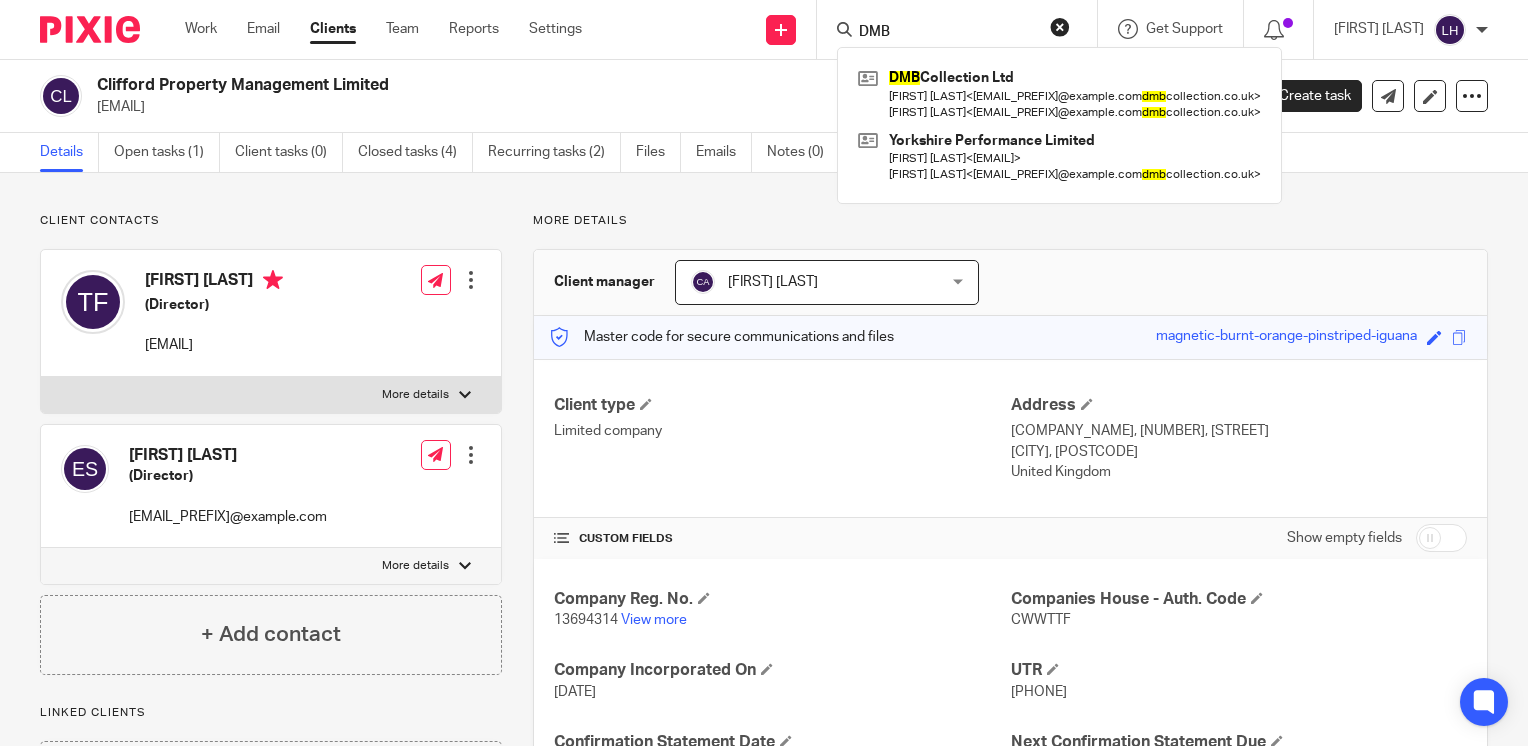 type on "DMB" 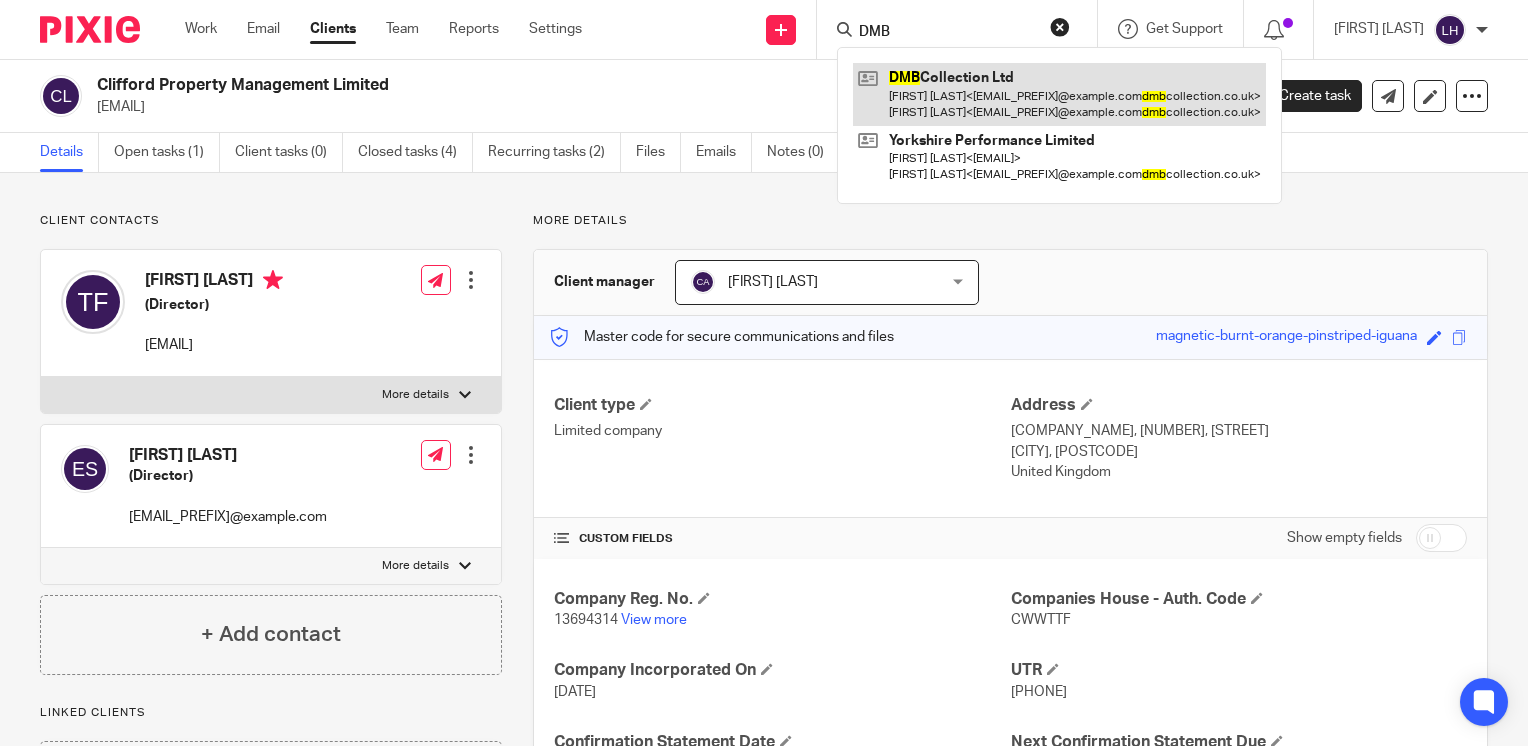 click at bounding box center [1059, 94] 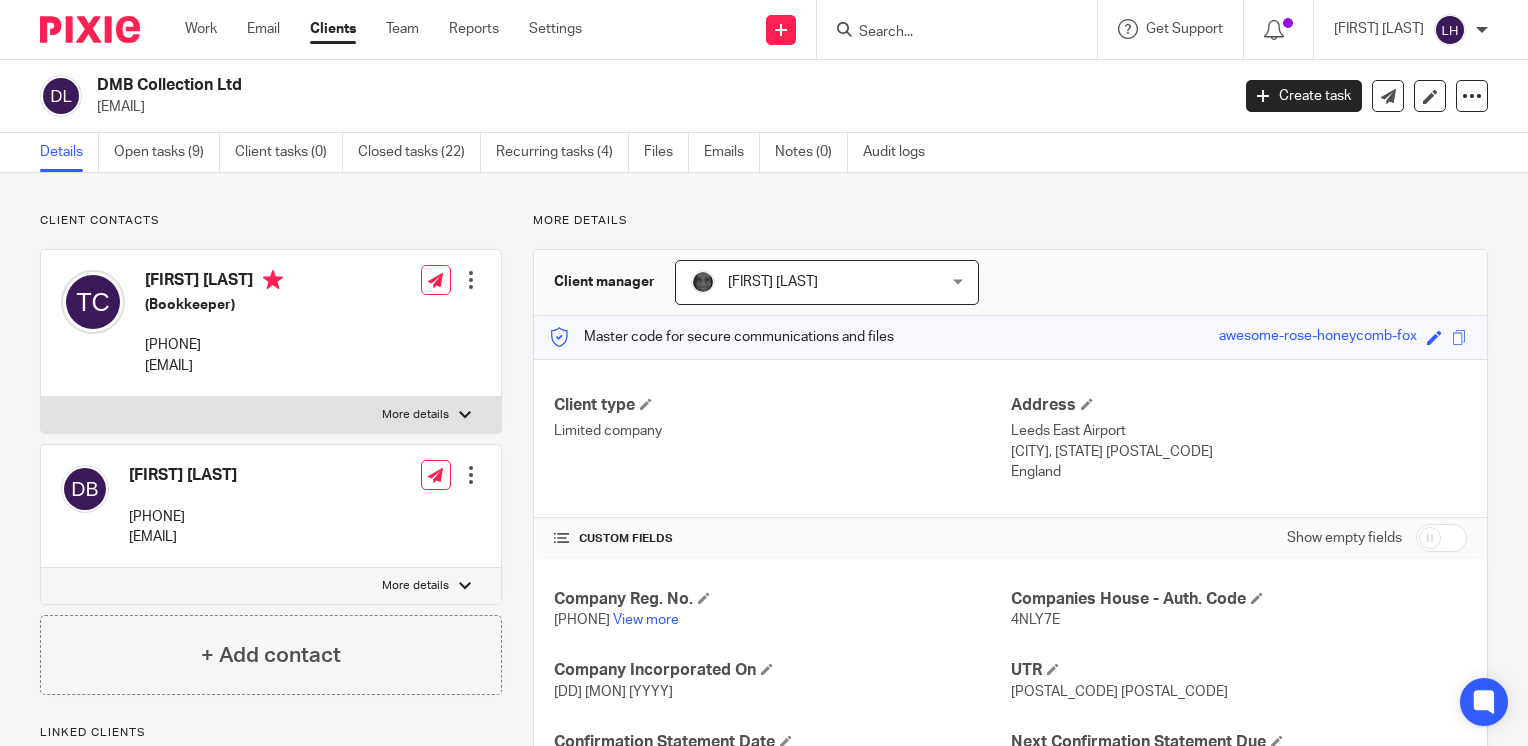 scroll, scrollTop: 0, scrollLeft: 0, axis: both 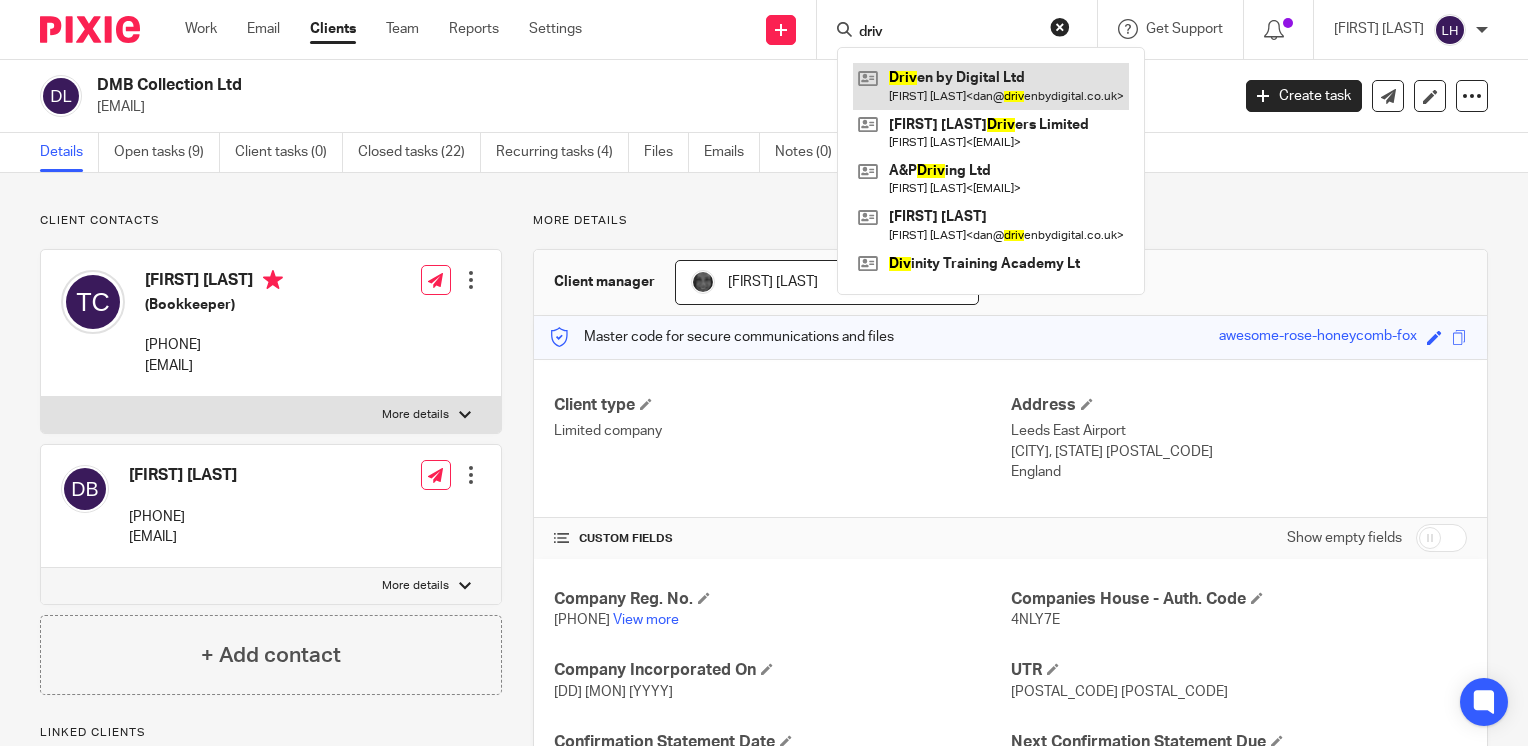 type on "driv" 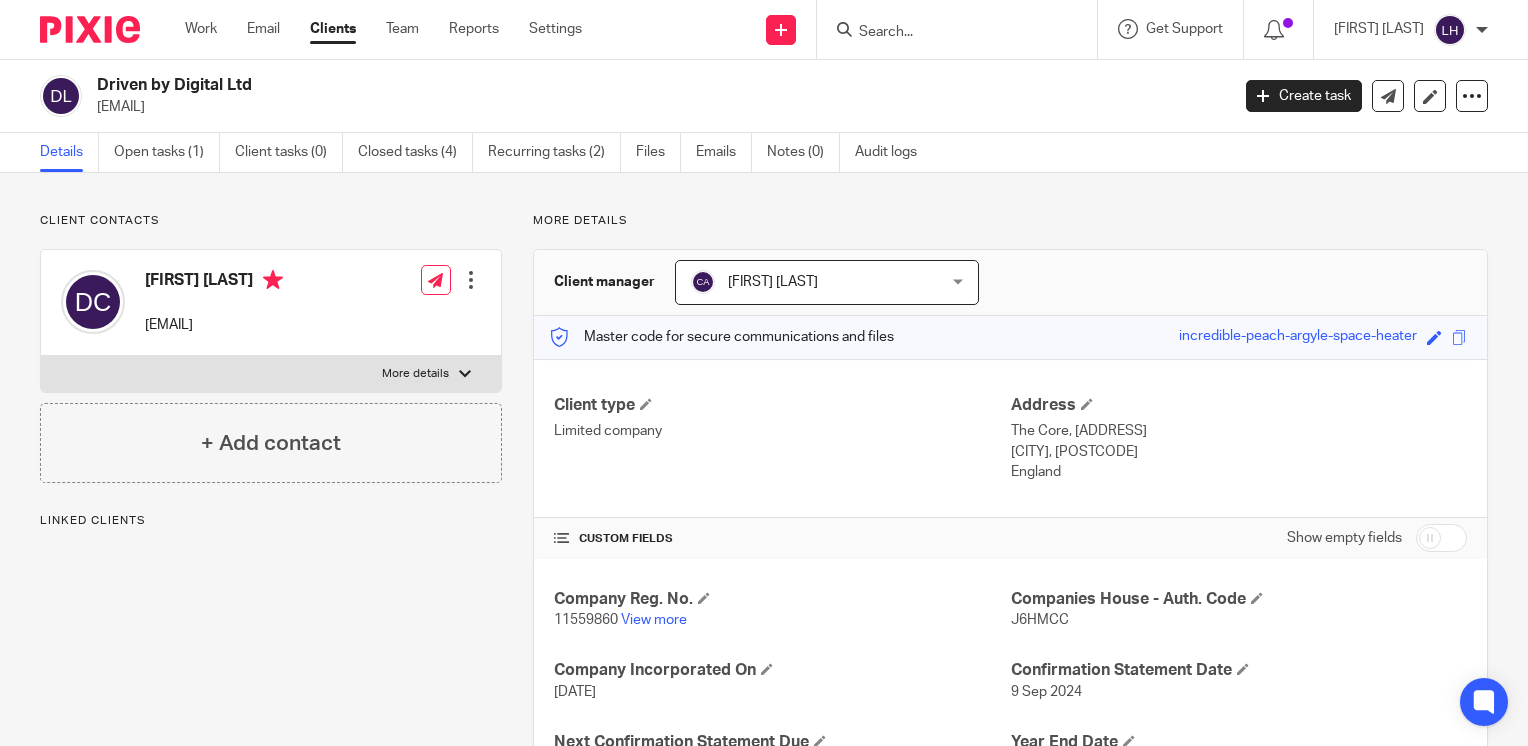scroll, scrollTop: 0, scrollLeft: 0, axis: both 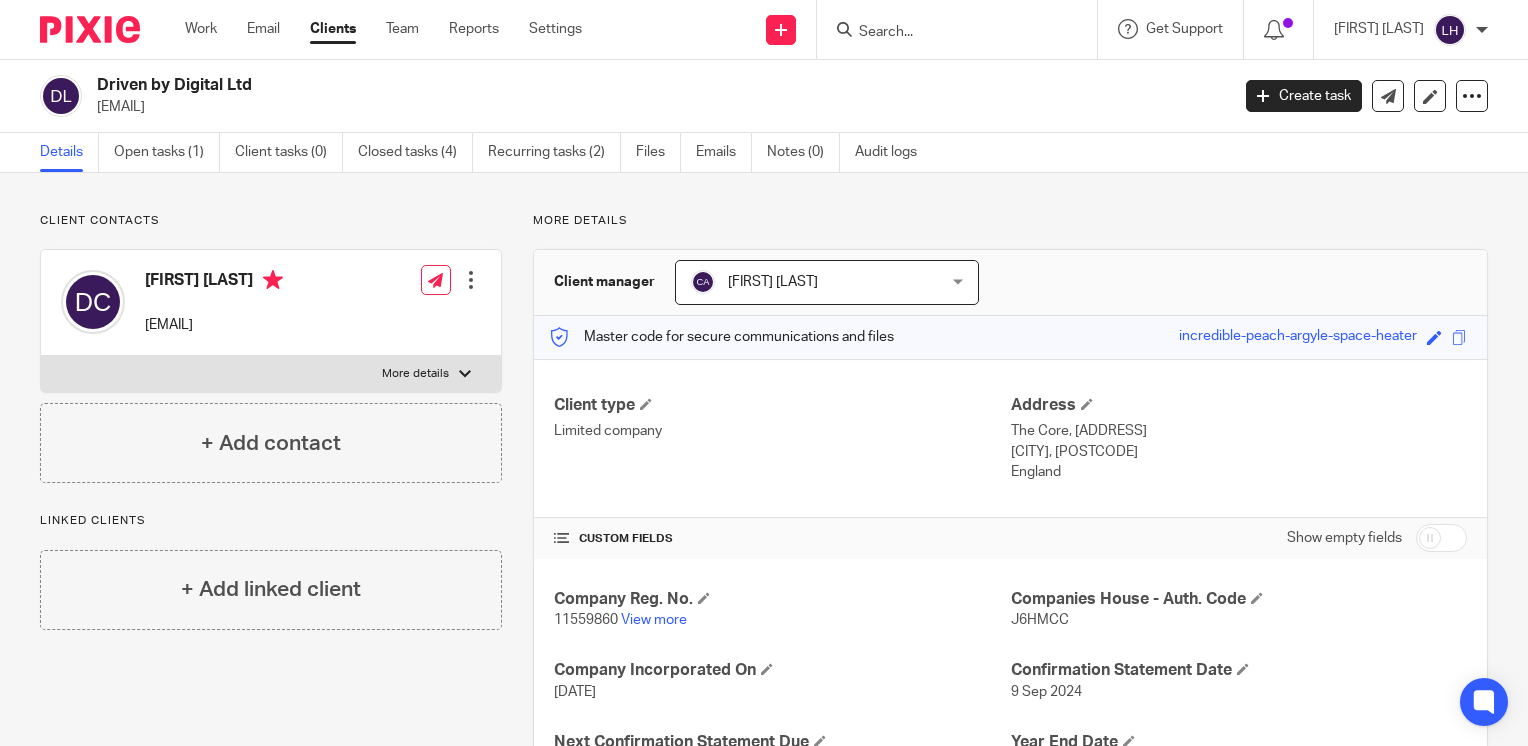 drag, startPoint x: 270, startPoint y: 114, endPoint x: 94, endPoint y: 118, distance: 176.04546 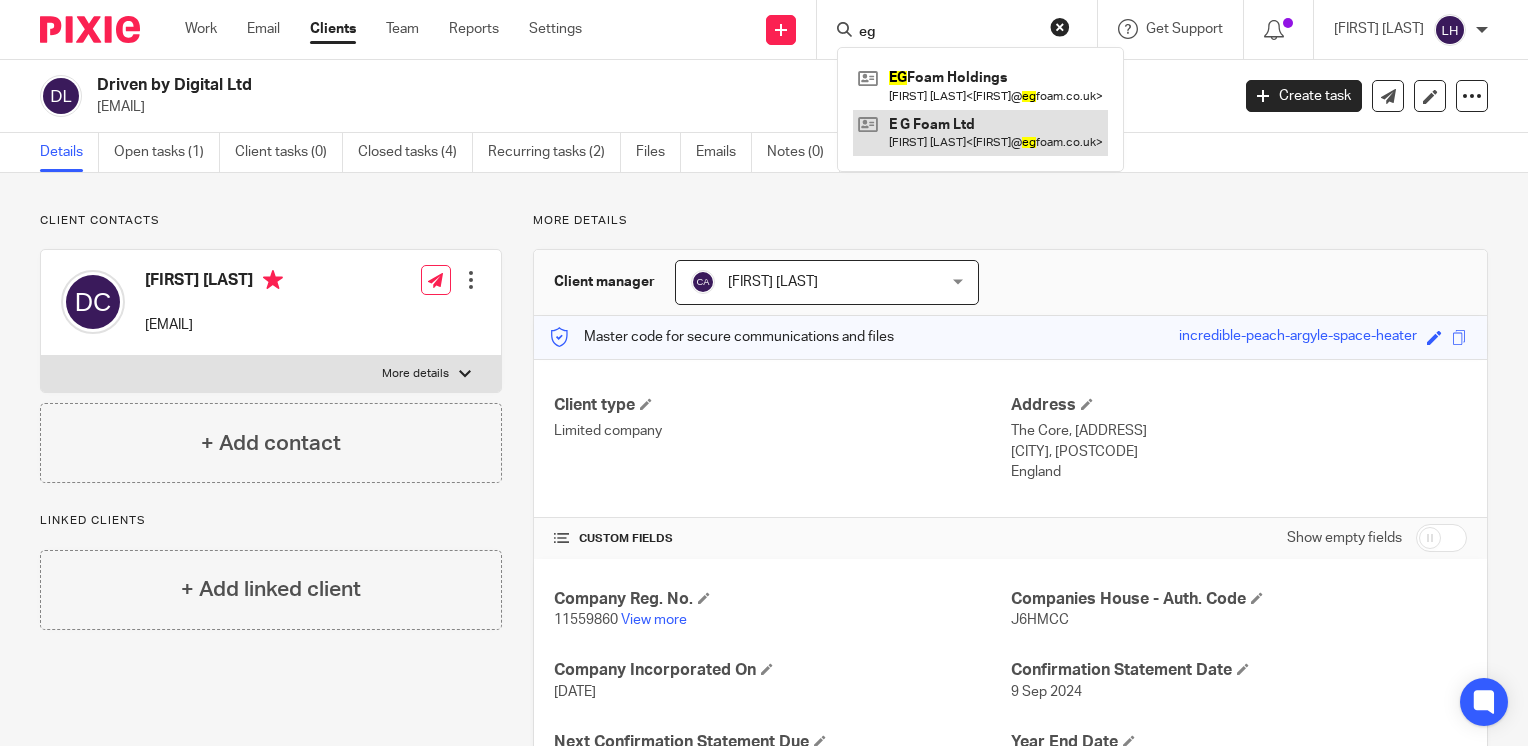 type on "eg" 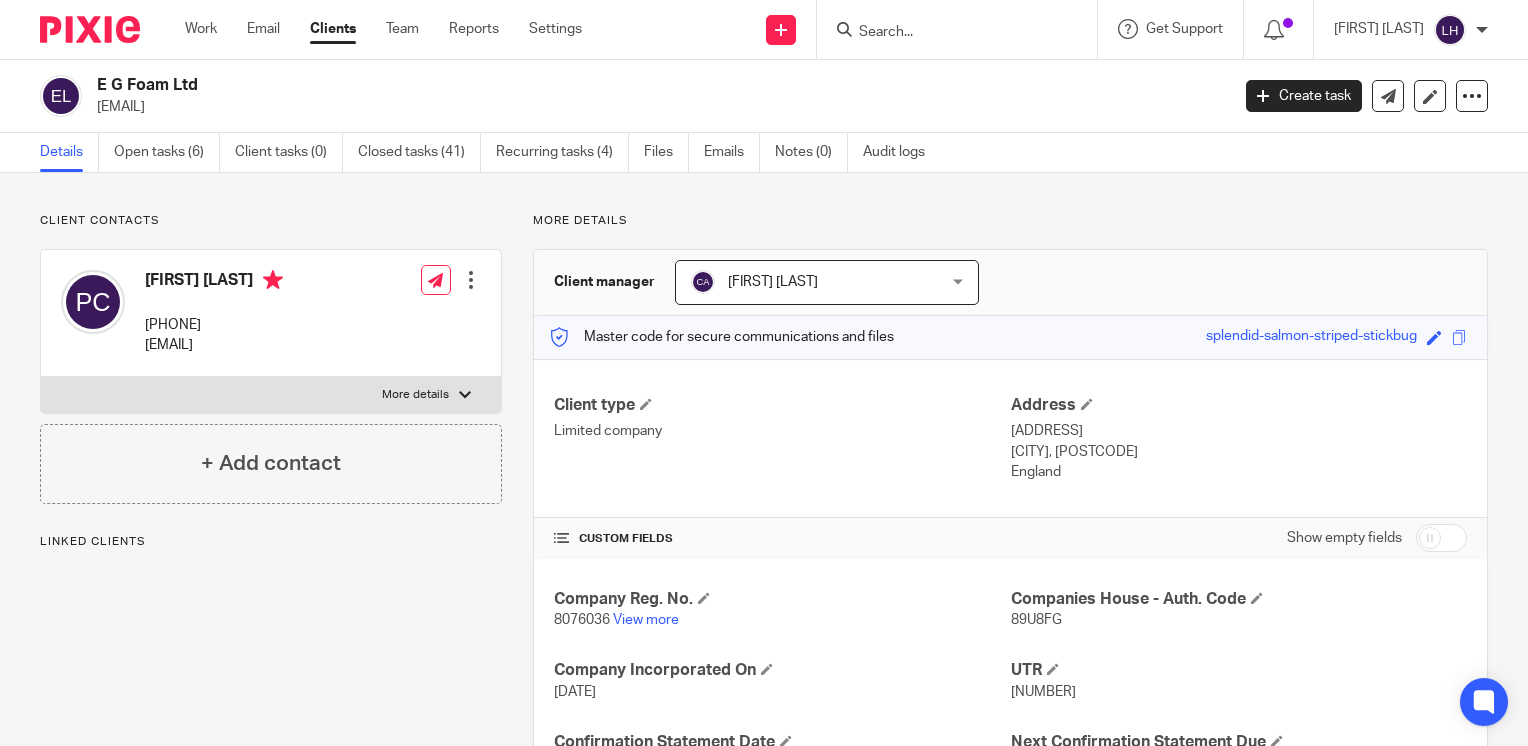 scroll, scrollTop: 0, scrollLeft: 0, axis: both 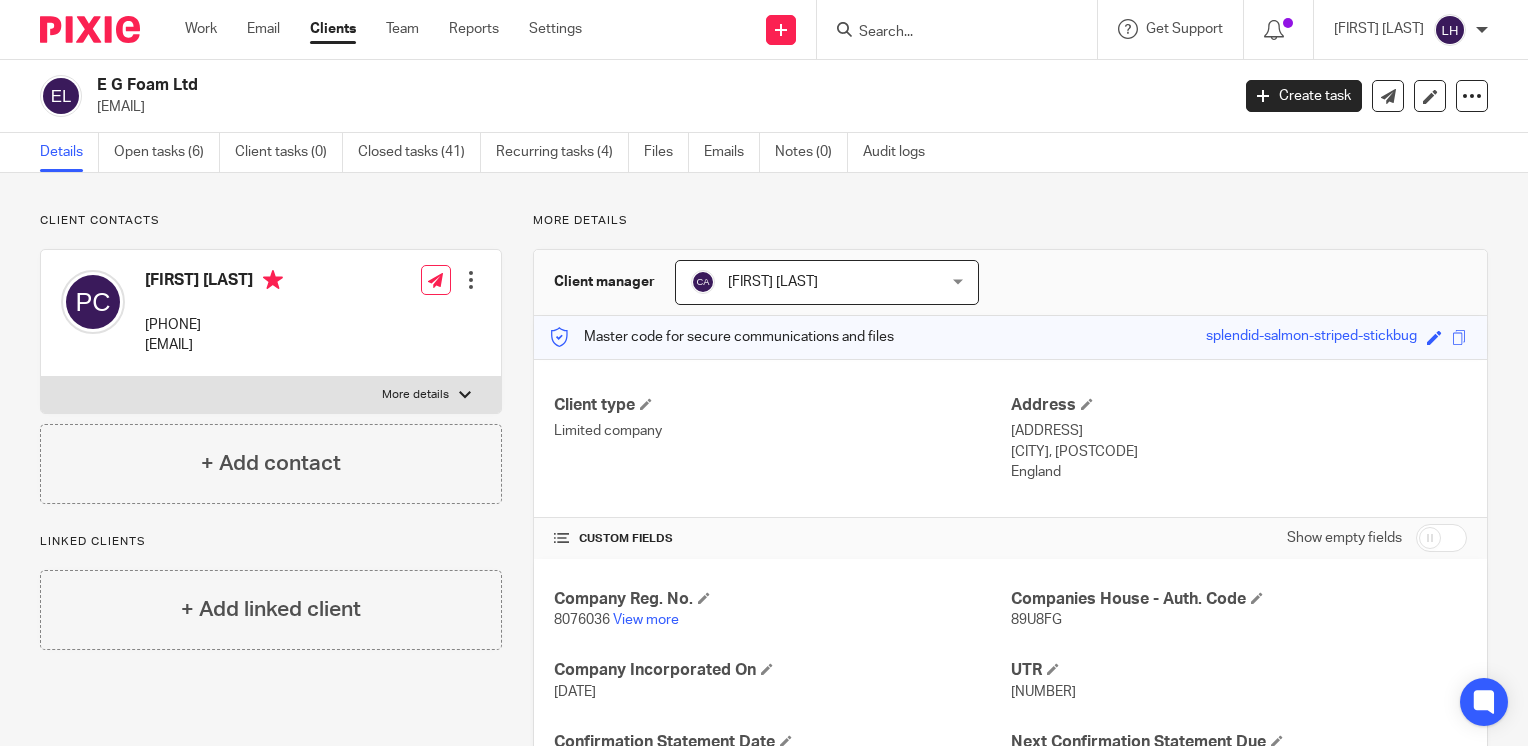 drag, startPoint x: 262, startPoint y: 117, endPoint x: 95, endPoint y: 114, distance: 167.02695 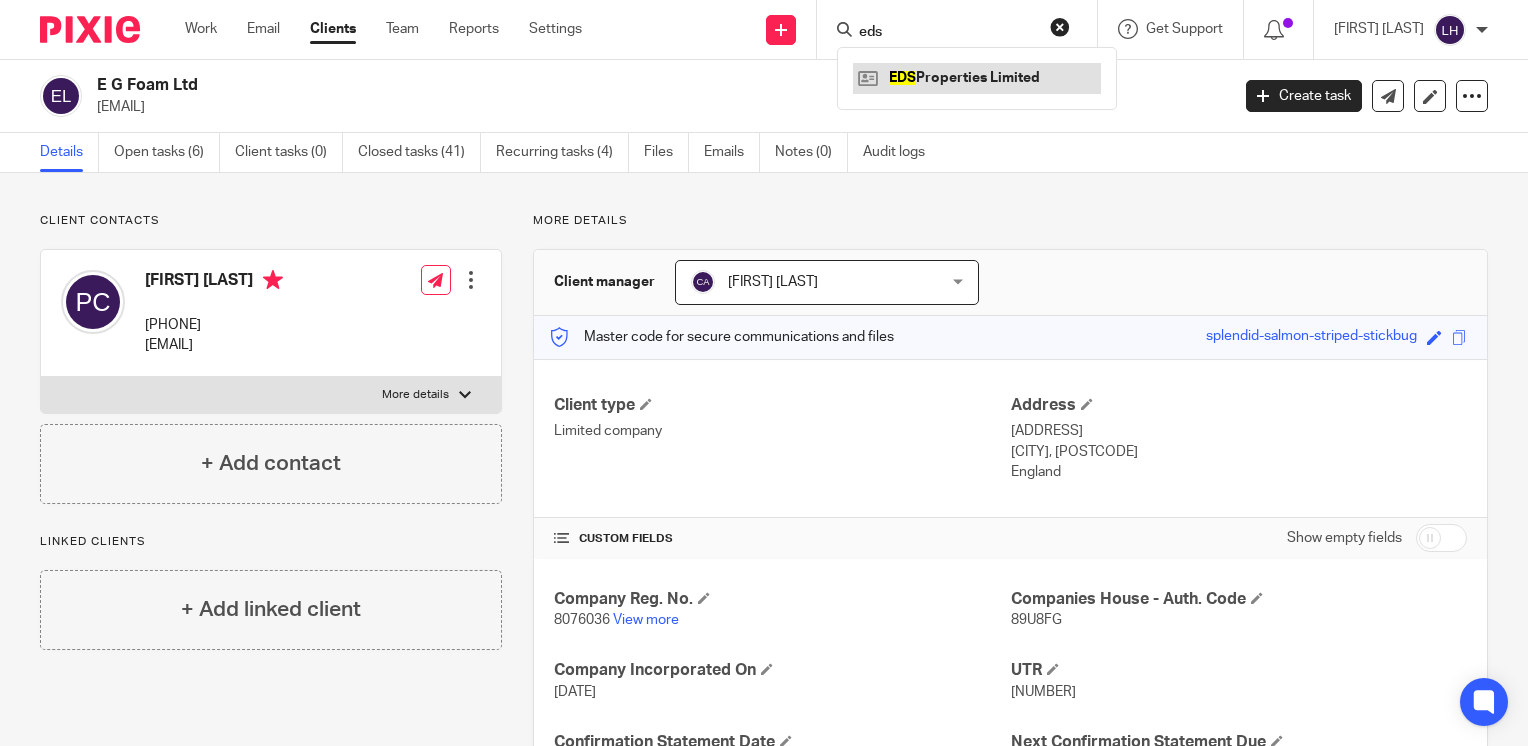 type on "eds" 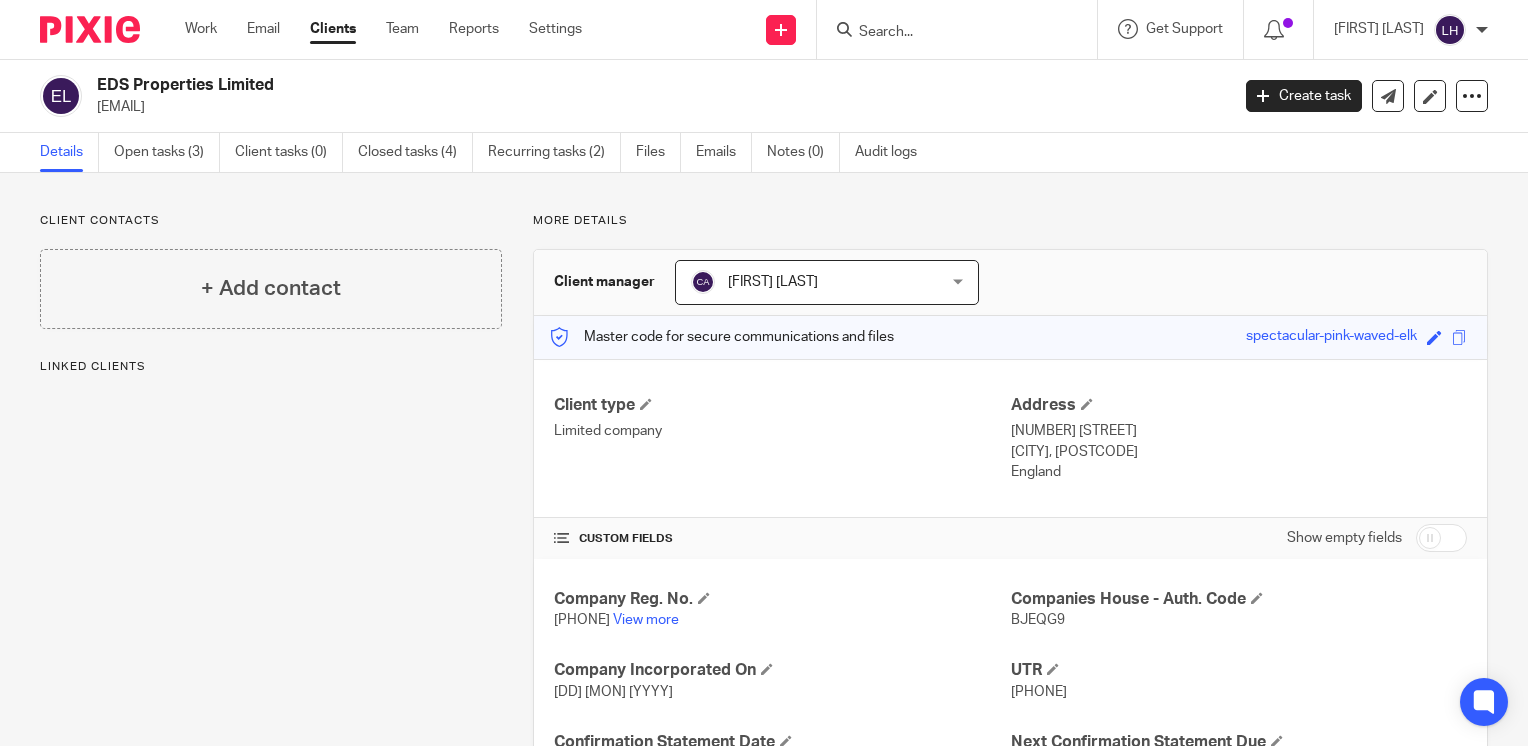 scroll, scrollTop: 0, scrollLeft: 0, axis: both 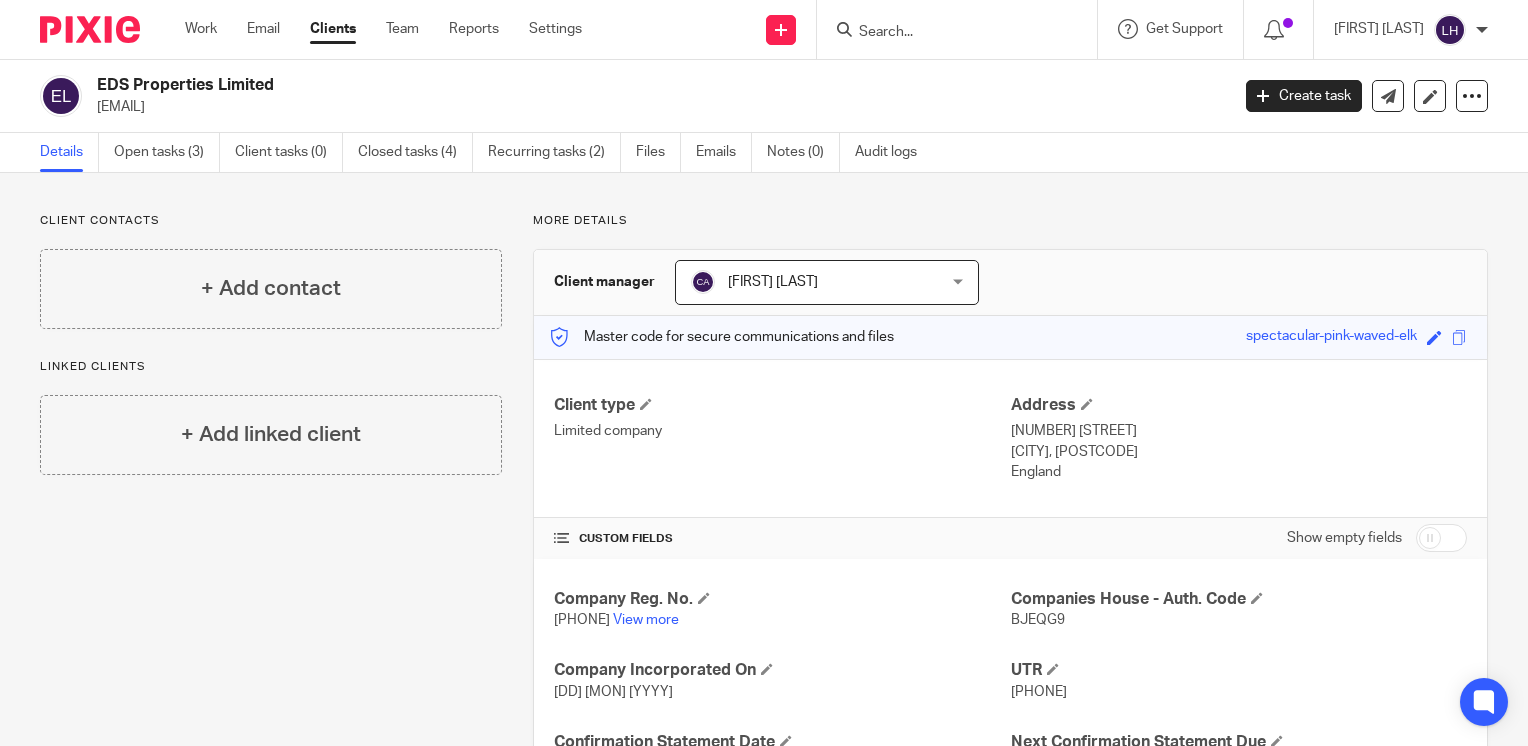 drag, startPoint x: 256, startPoint y: 105, endPoint x: 94, endPoint y: 103, distance: 162.01234 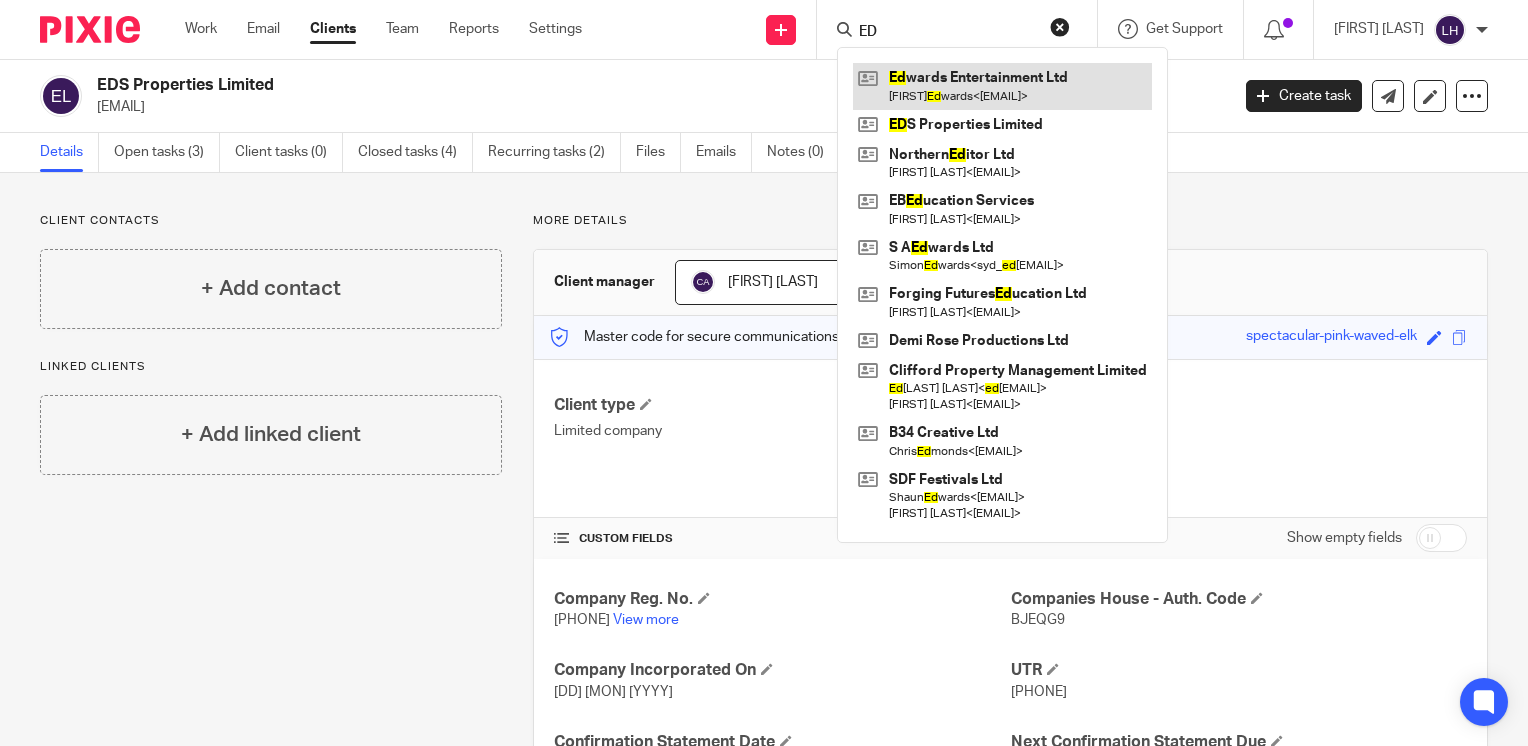 type on "ED" 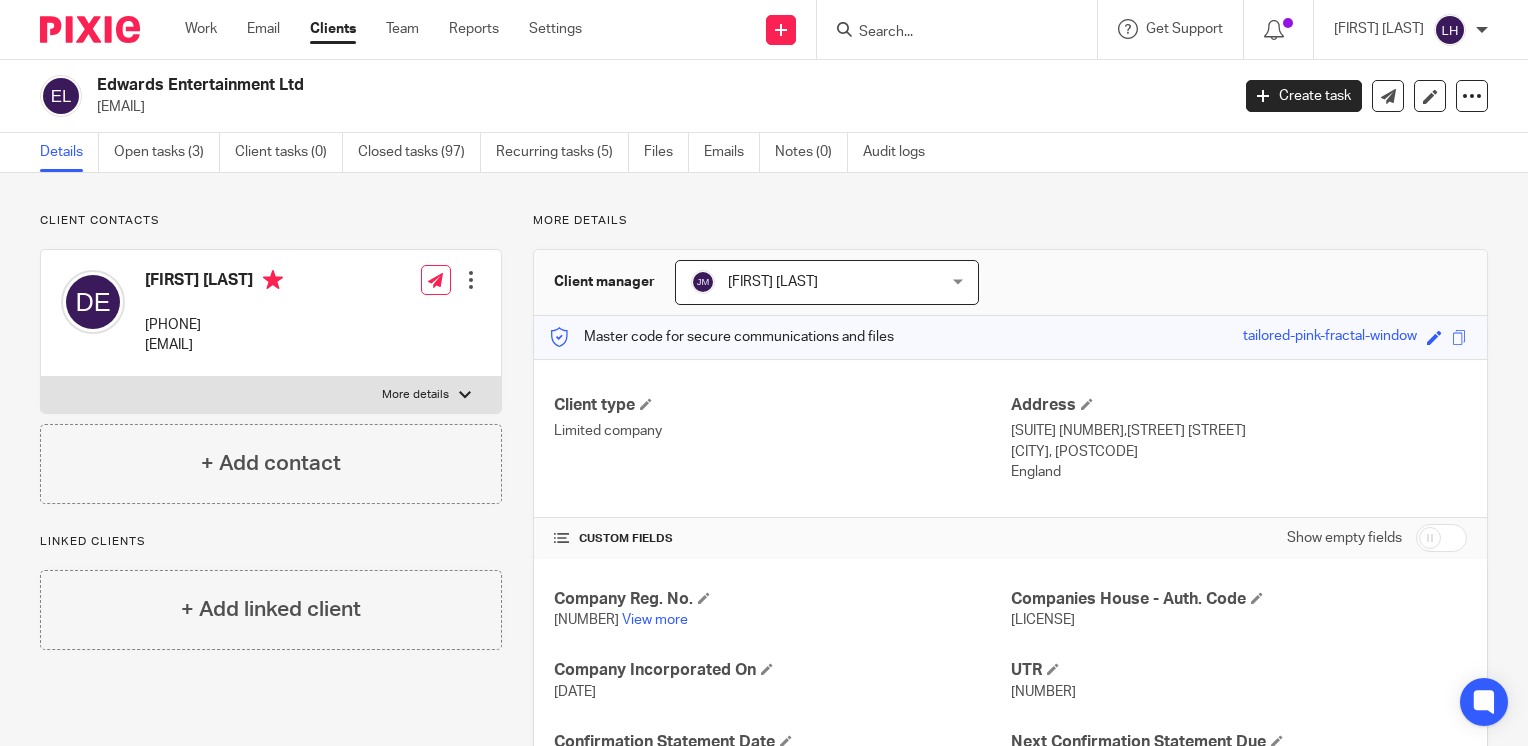 scroll, scrollTop: 0, scrollLeft: 0, axis: both 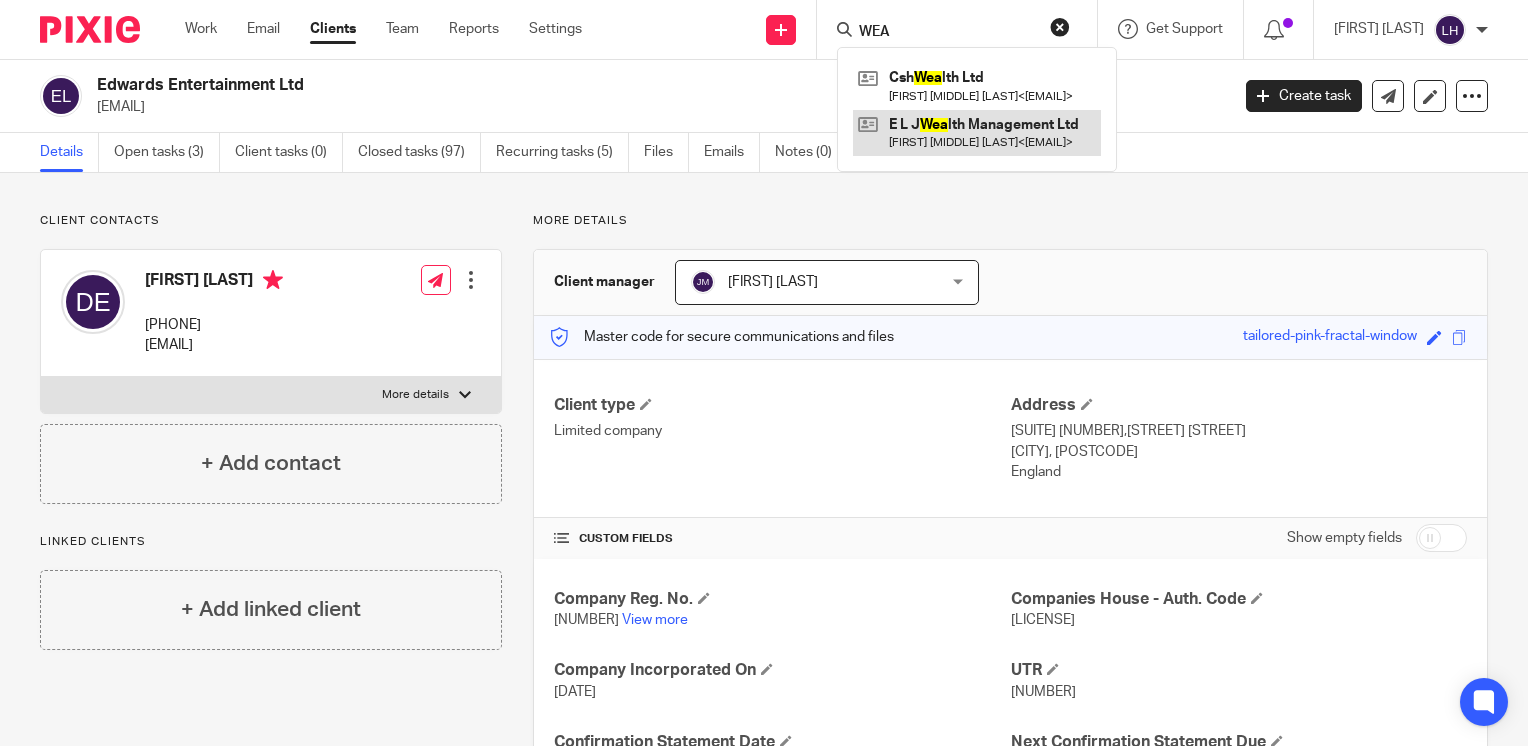 type on "WEA" 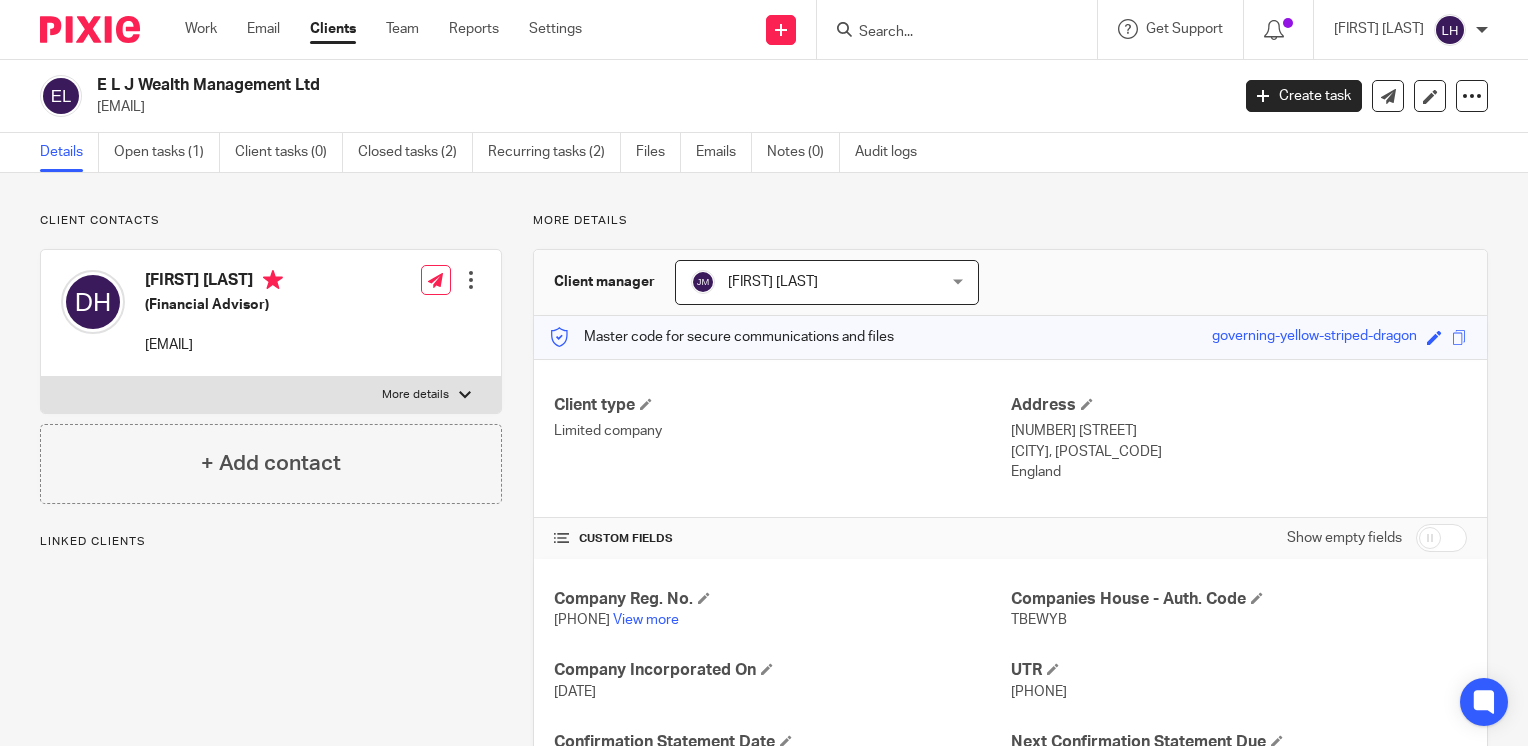 scroll, scrollTop: 0, scrollLeft: 0, axis: both 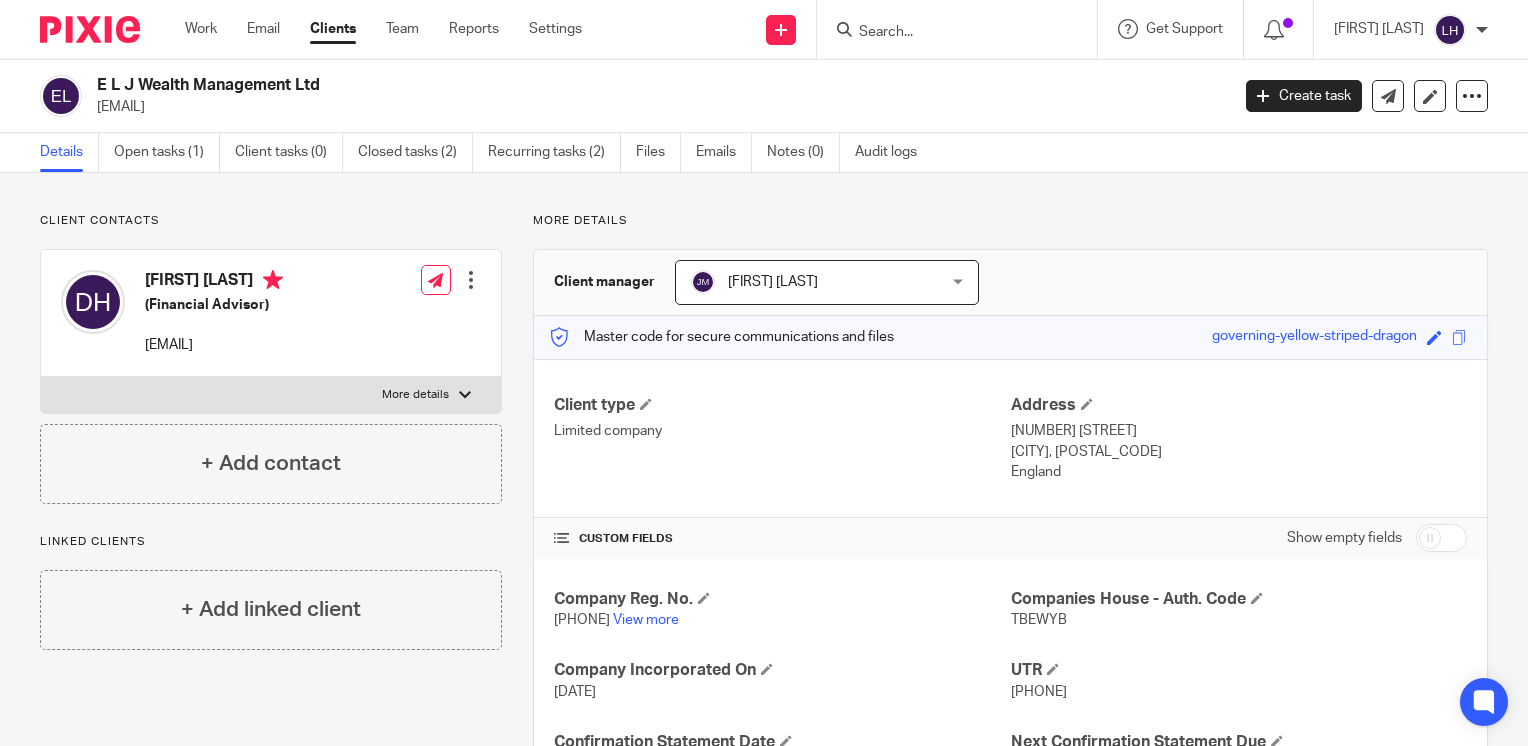 drag, startPoint x: 258, startPoint y: 120, endPoint x: 95, endPoint y: 112, distance: 163.1962 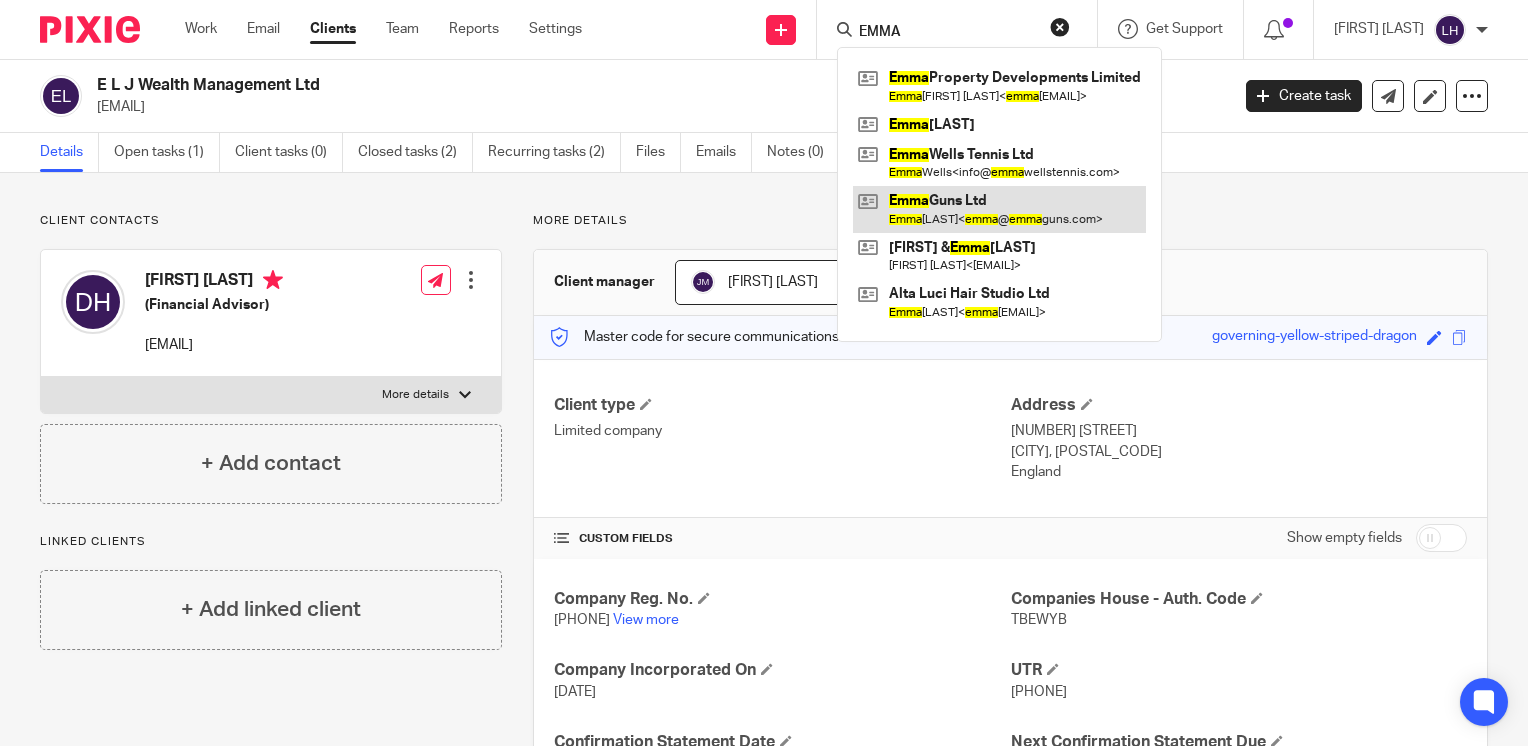 type on "EMMA" 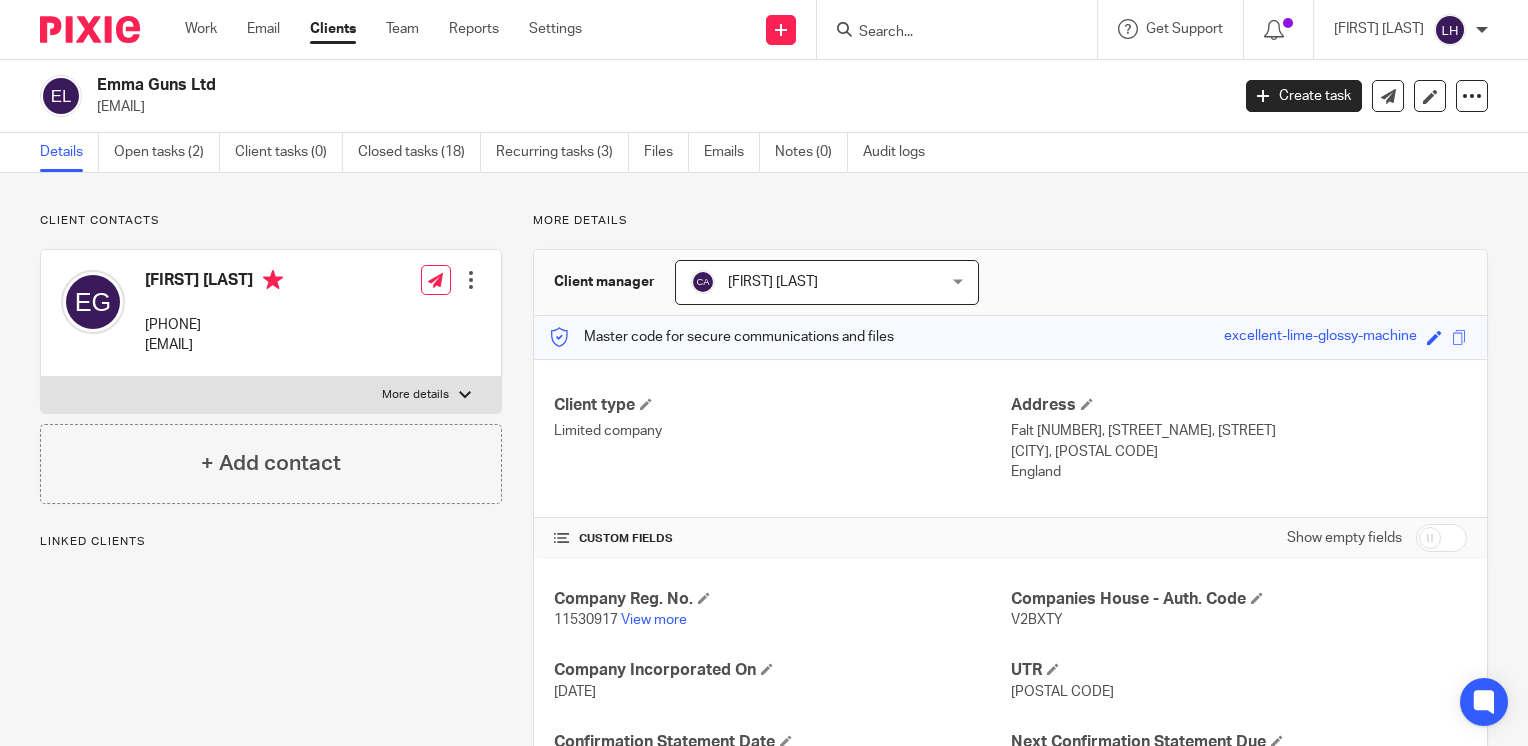 scroll, scrollTop: 0, scrollLeft: 0, axis: both 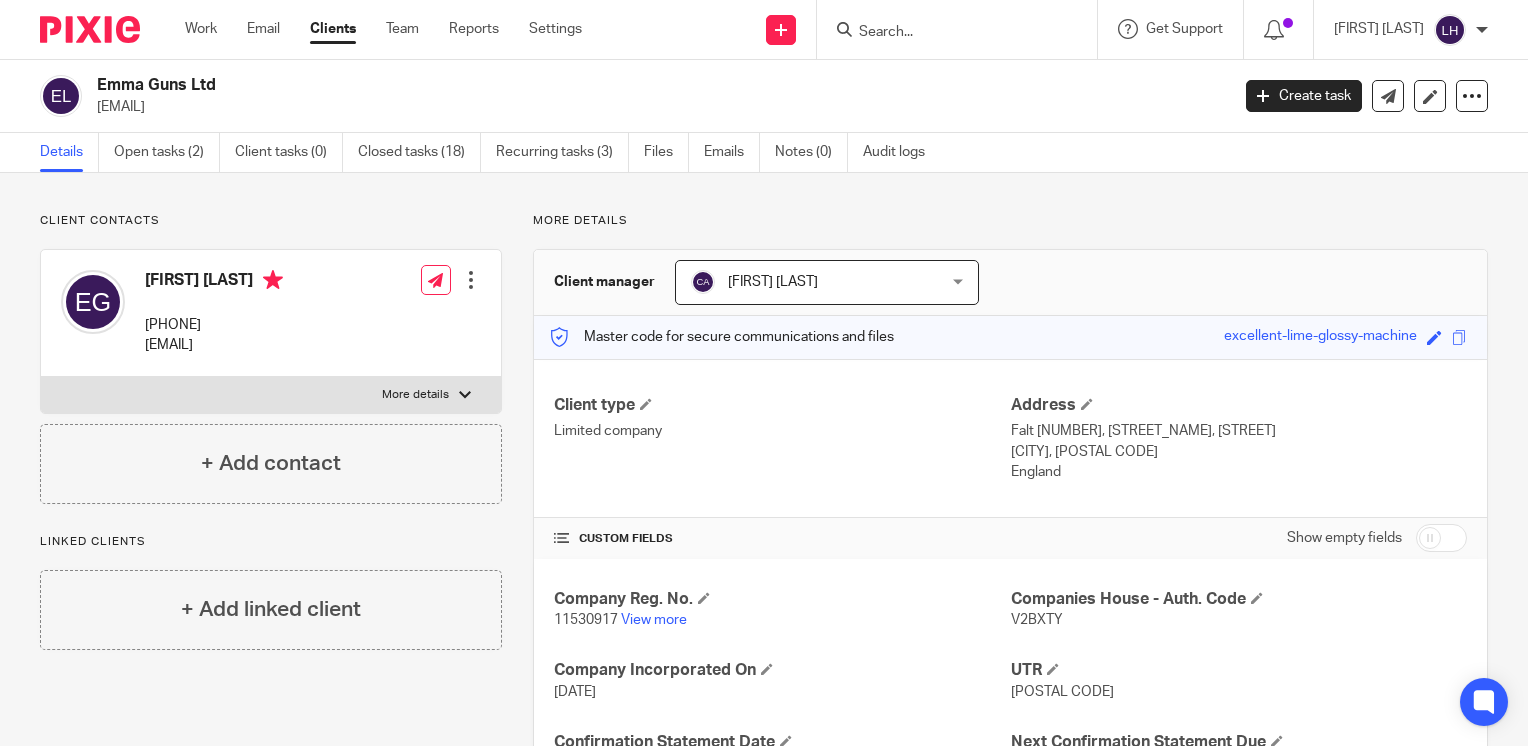 drag, startPoint x: 259, startPoint y: 116, endPoint x: 96, endPoint y: 105, distance: 163.37074 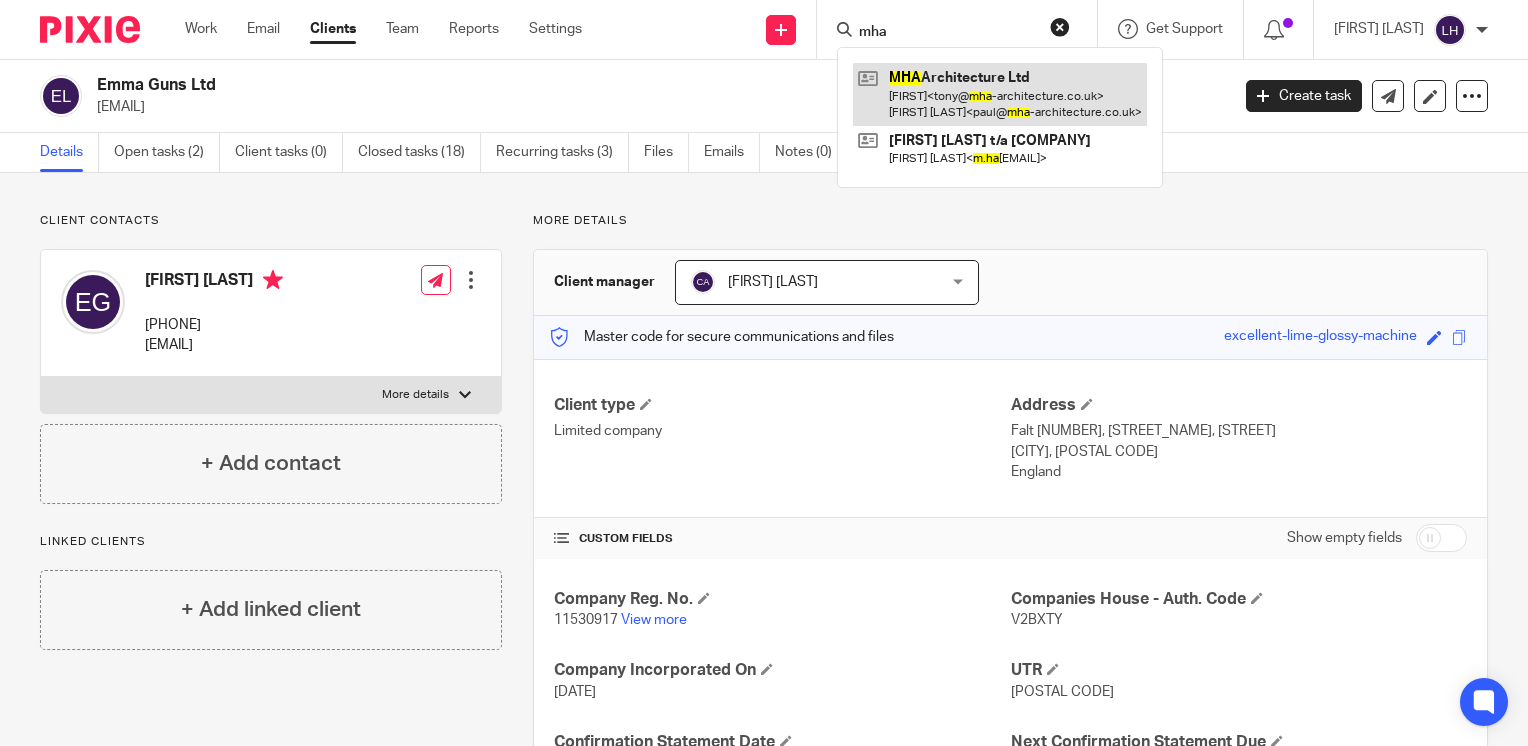 type on "mha" 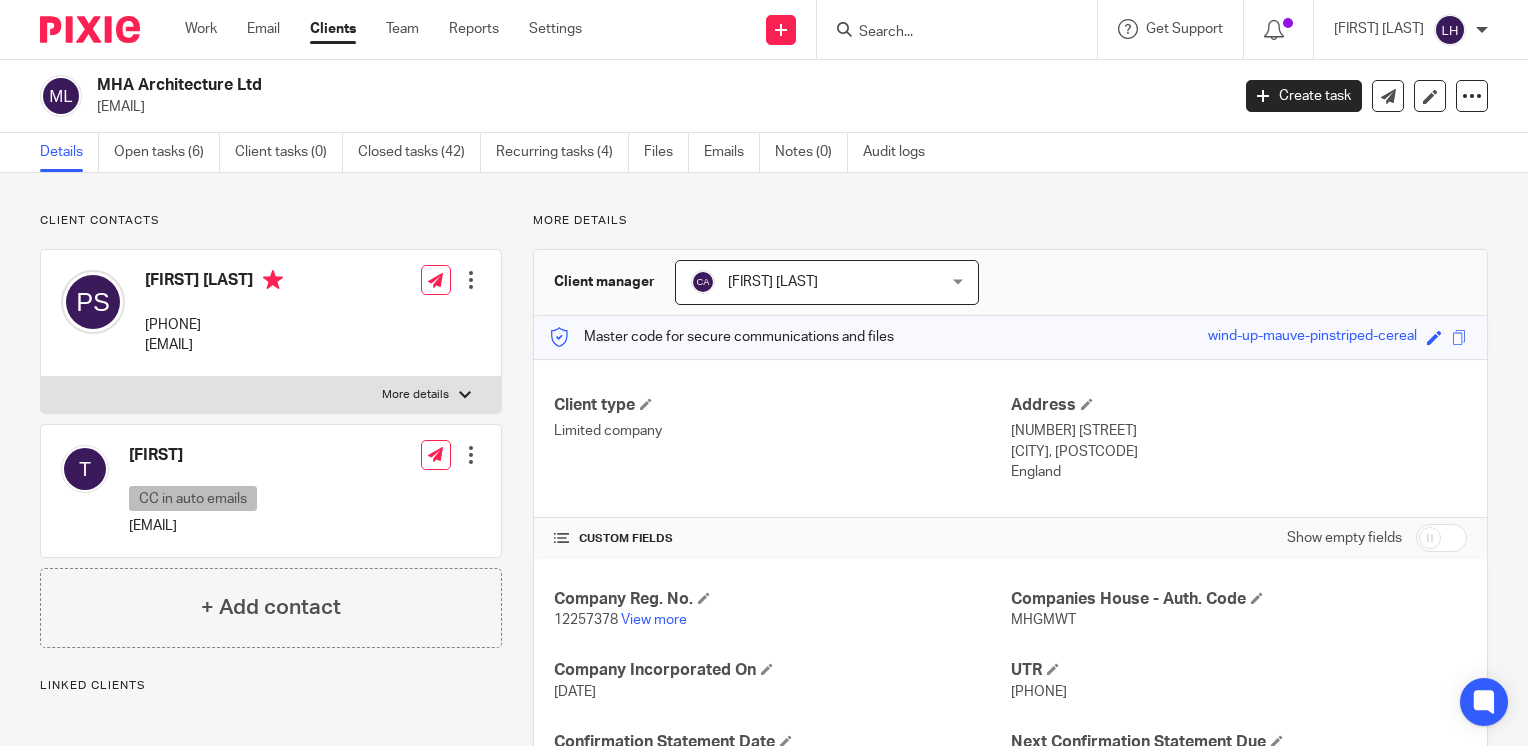 scroll, scrollTop: 0, scrollLeft: 0, axis: both 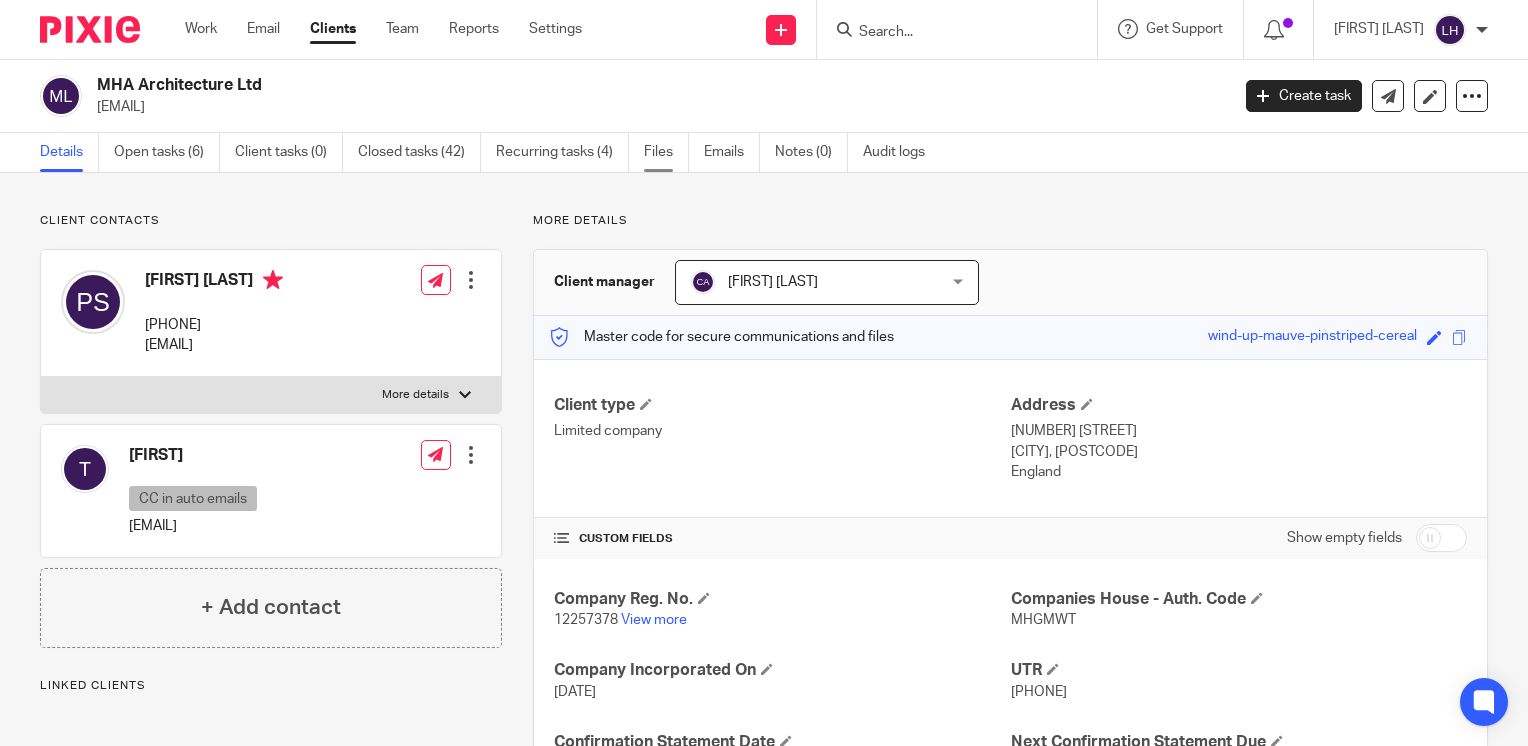 click on "Files" at bounding box center (666, 152) 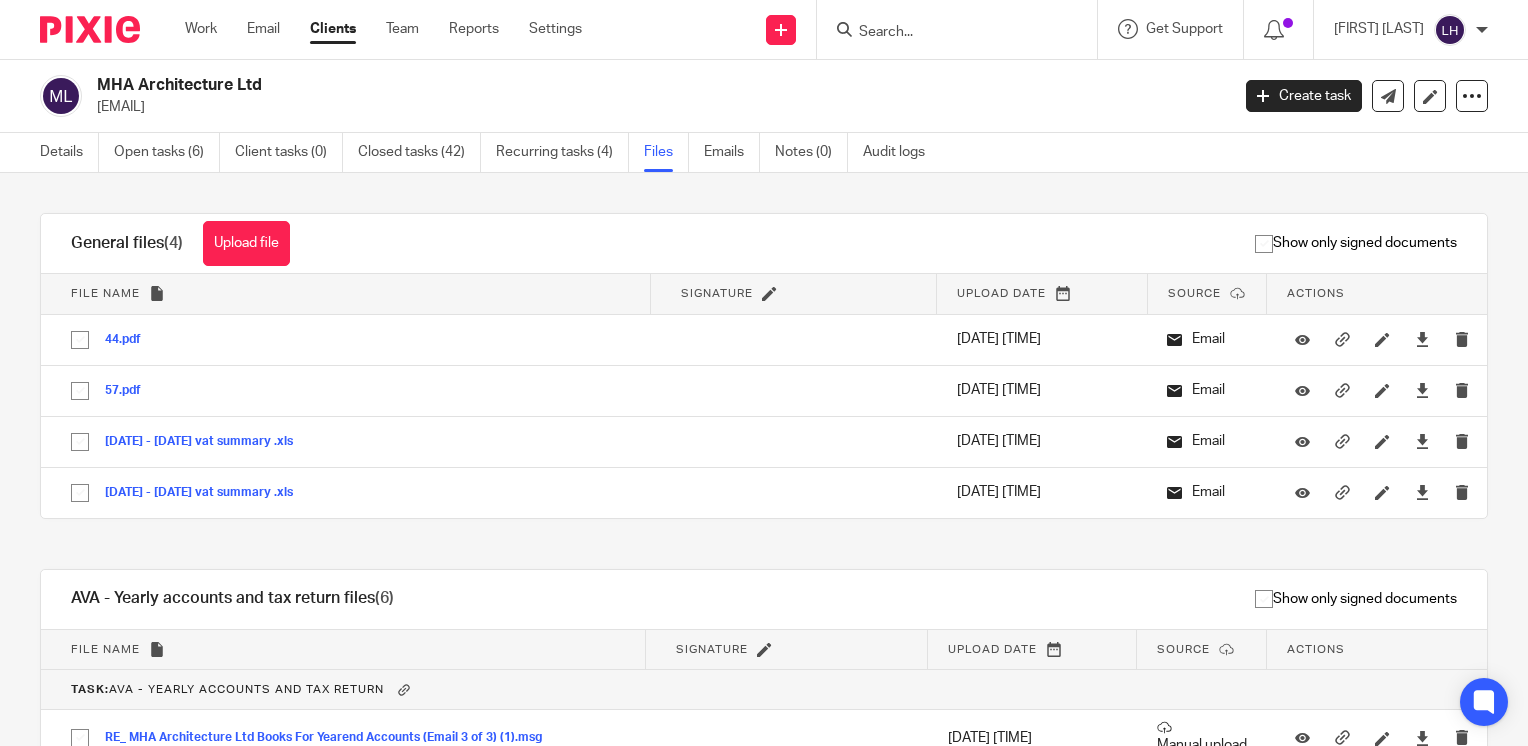 scroll, scrollTop: 0, scrollLeft: 0, axis: both 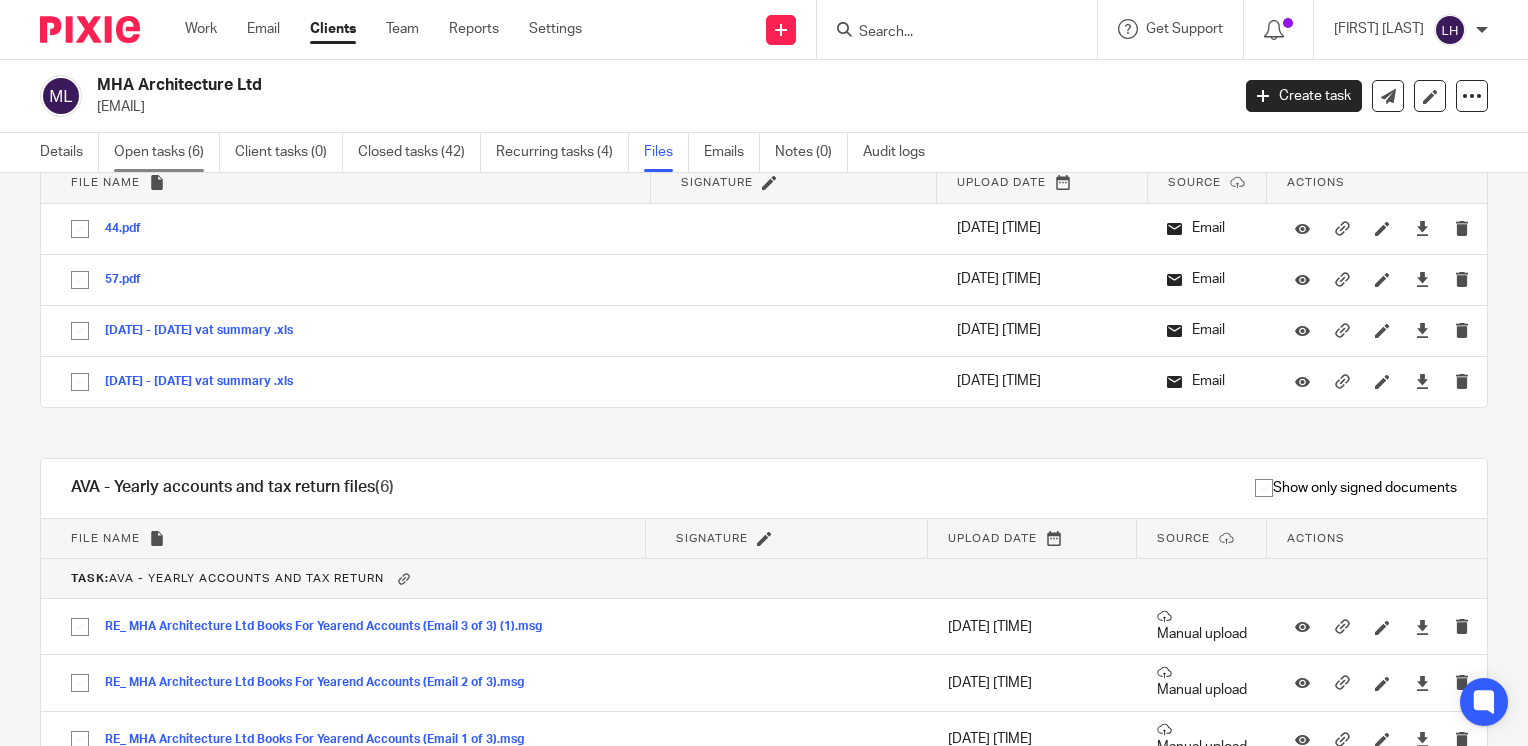 click on "Open tasks (6)" at bounding box center (167, 152) 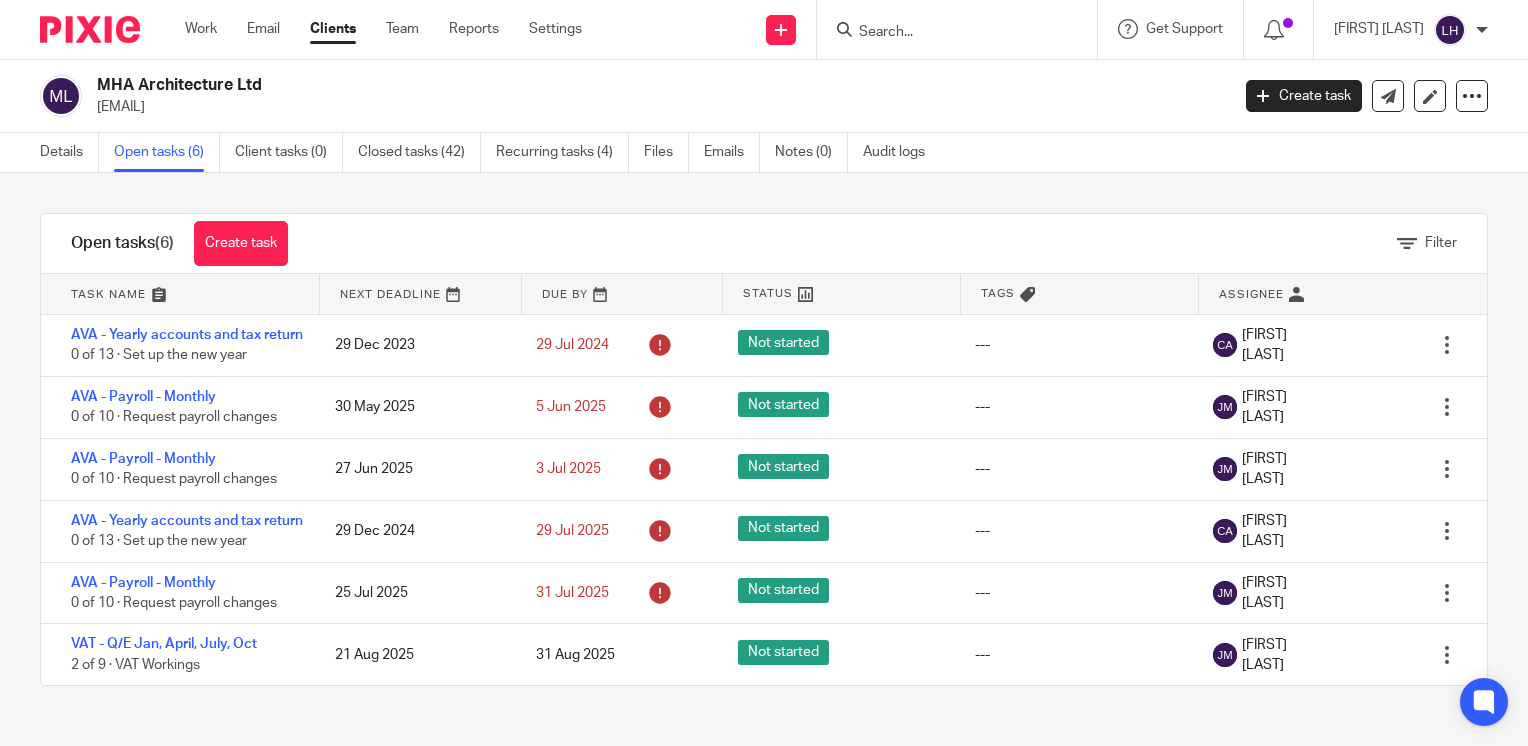 scroll, scrollTop: 0, scrollLeft: 0, axis: both 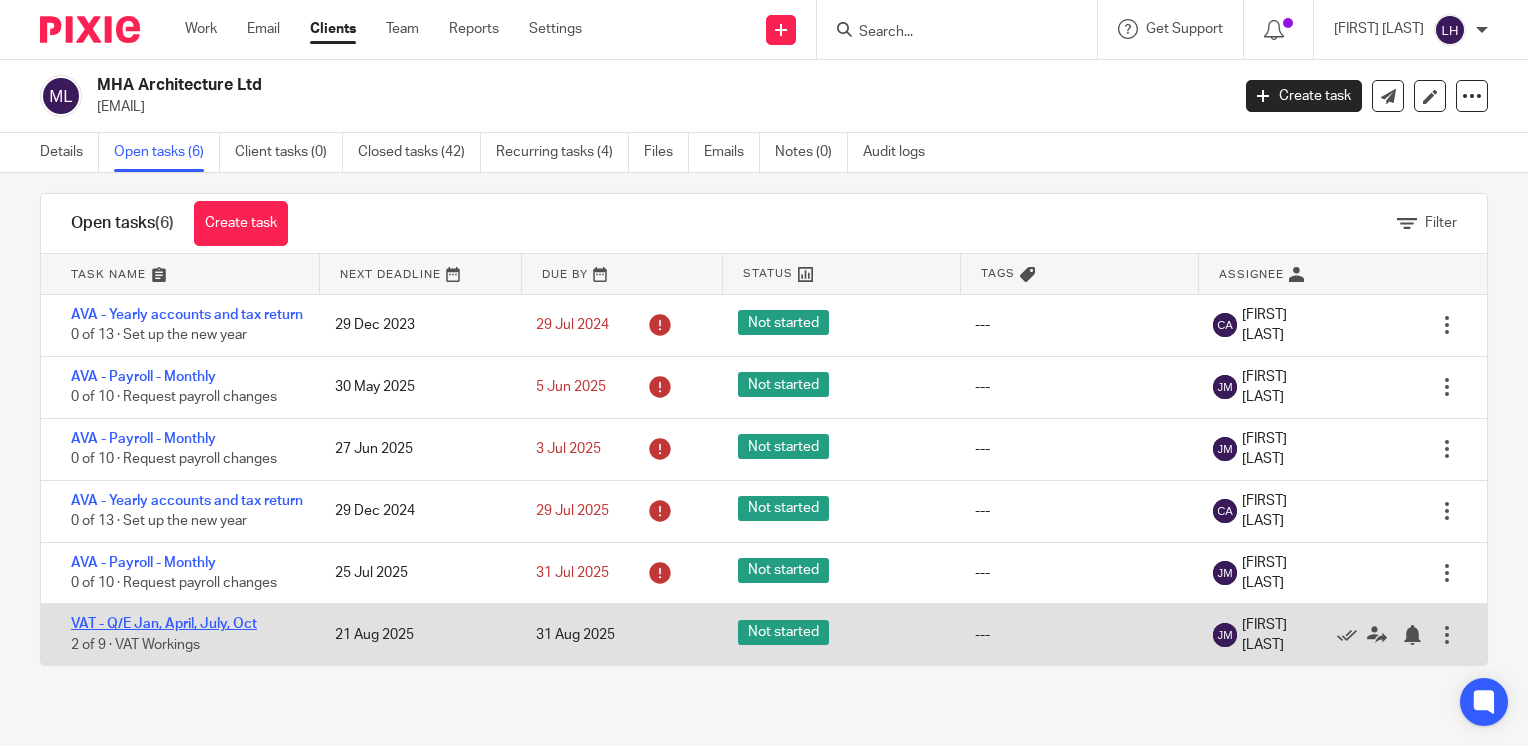 click on "VAT - Q/E Jan, April, July, Oct" at bounding box center [164, 624] 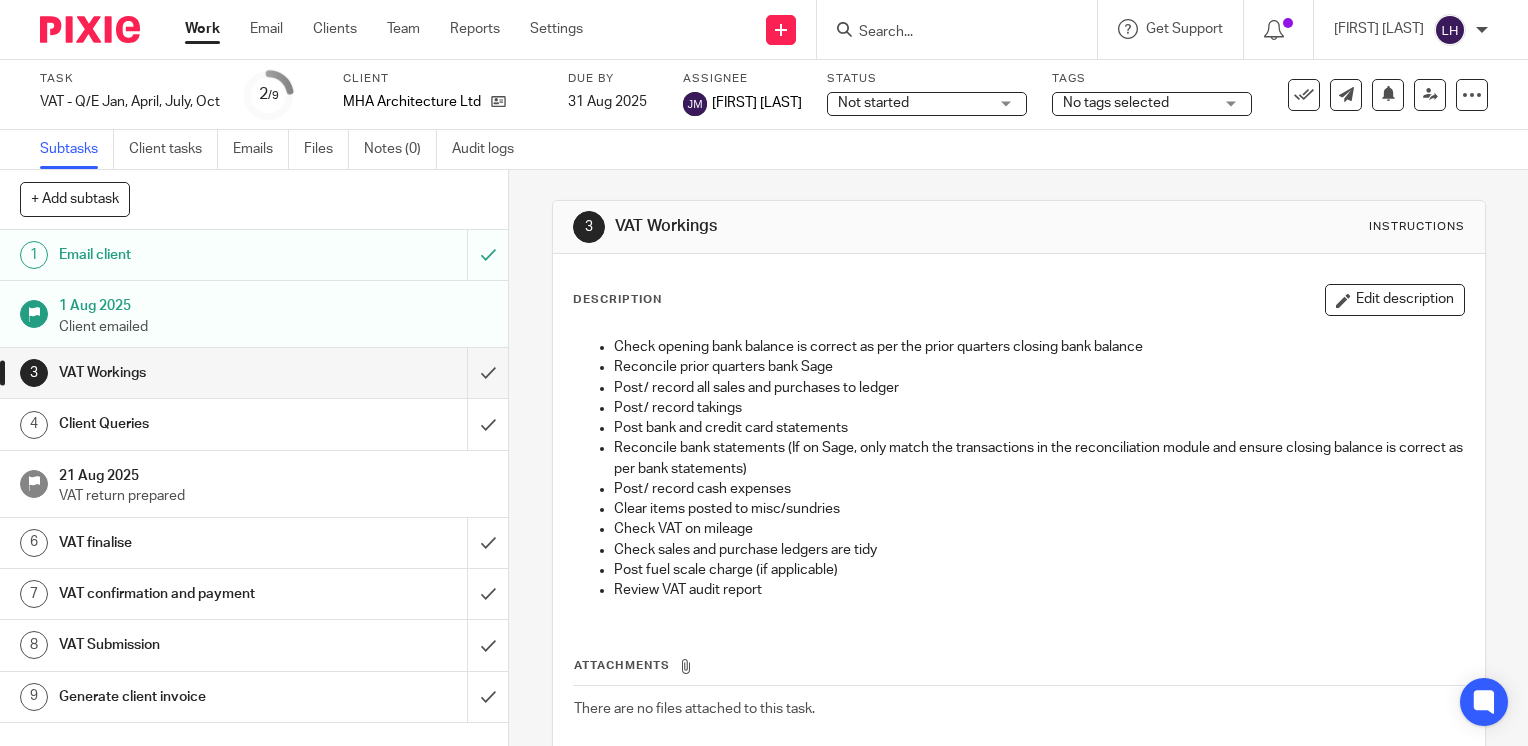 scroll, scrollTop: 0, scrollLeft: 0, axis: both 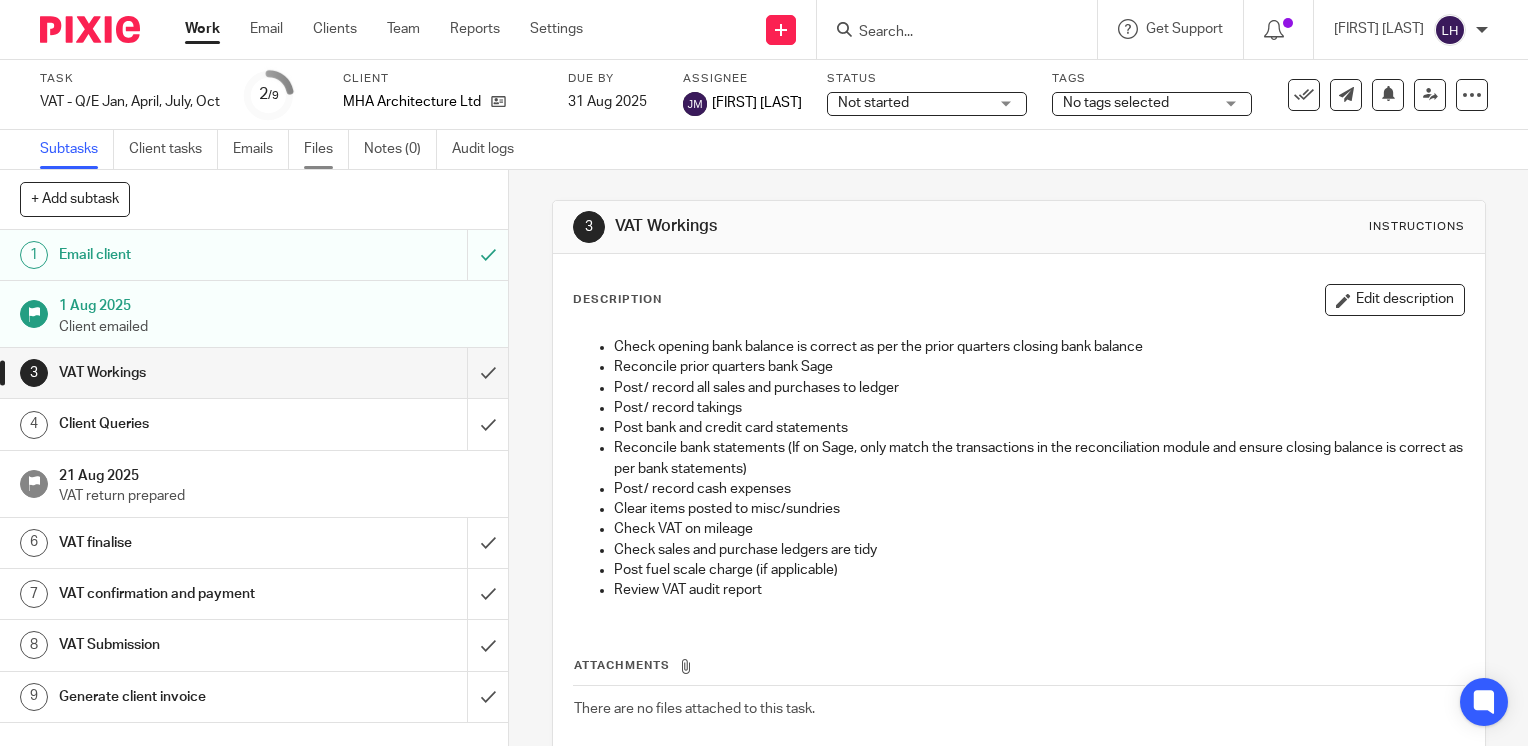 click on "Files" at bounding box center [326, 149] 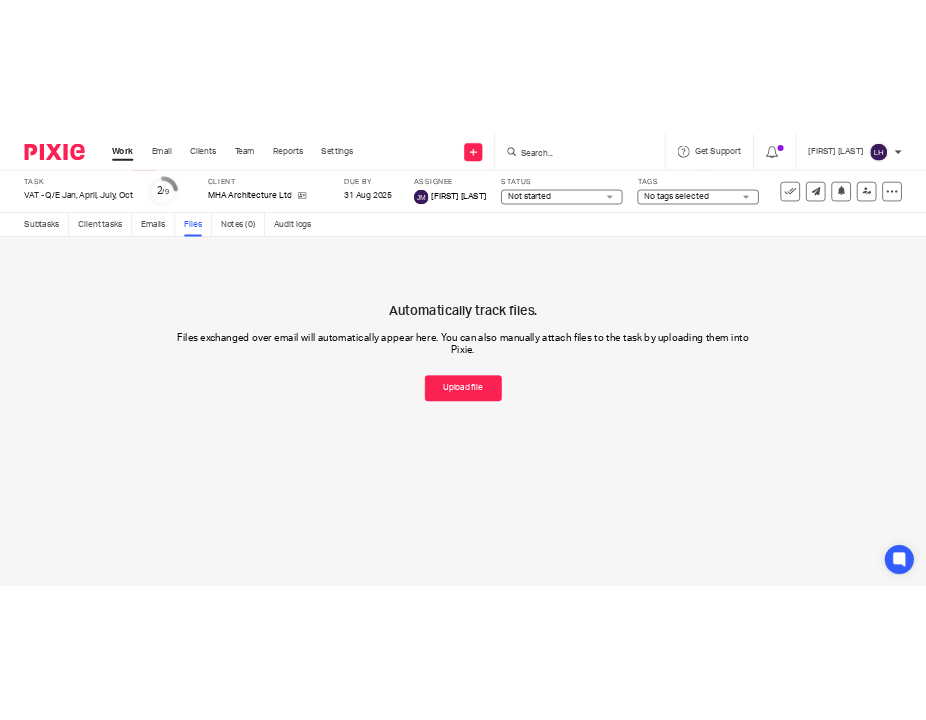 scroll, scrollTop: 0, scrollLeft: 0, axis: both 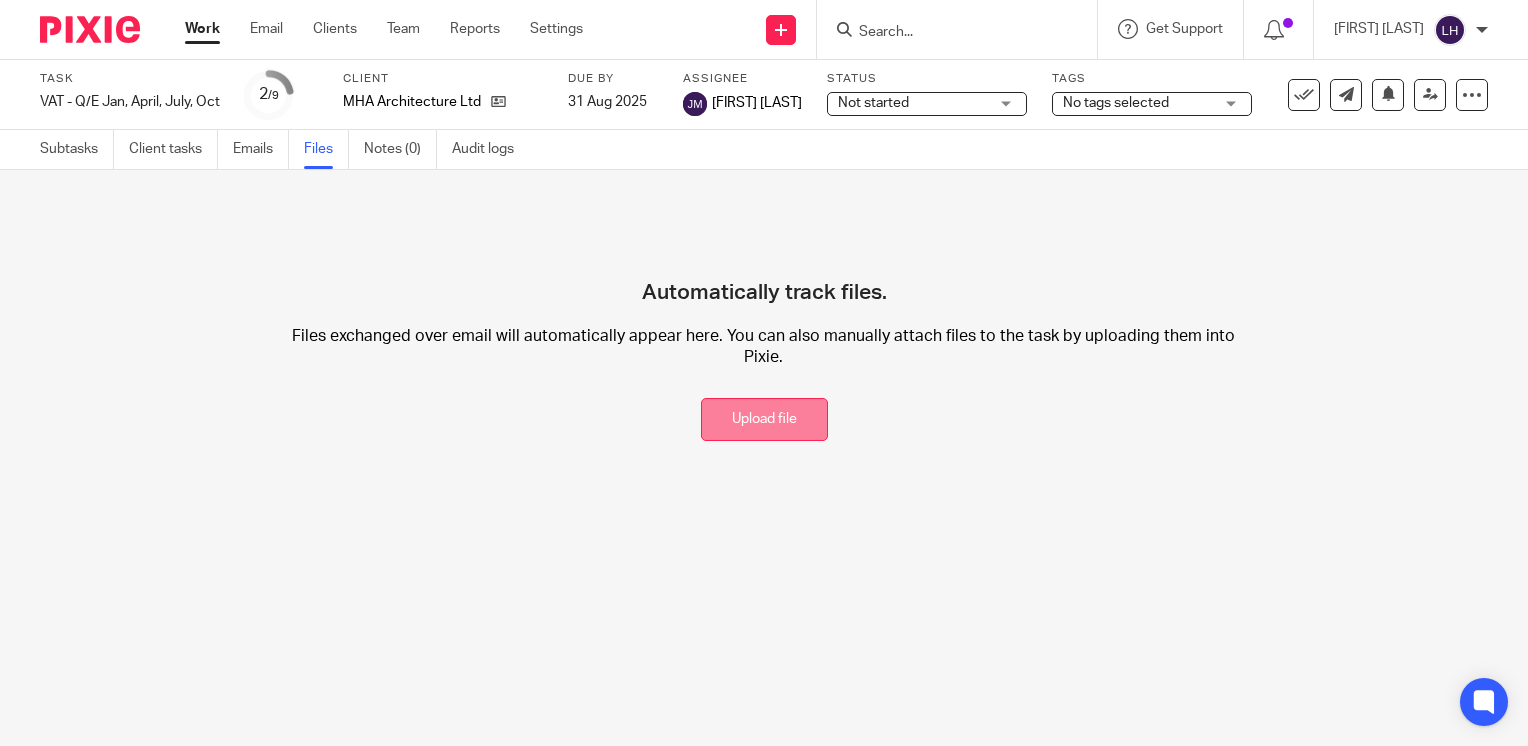 click on "Upload file" at bounding box center (764, 419) 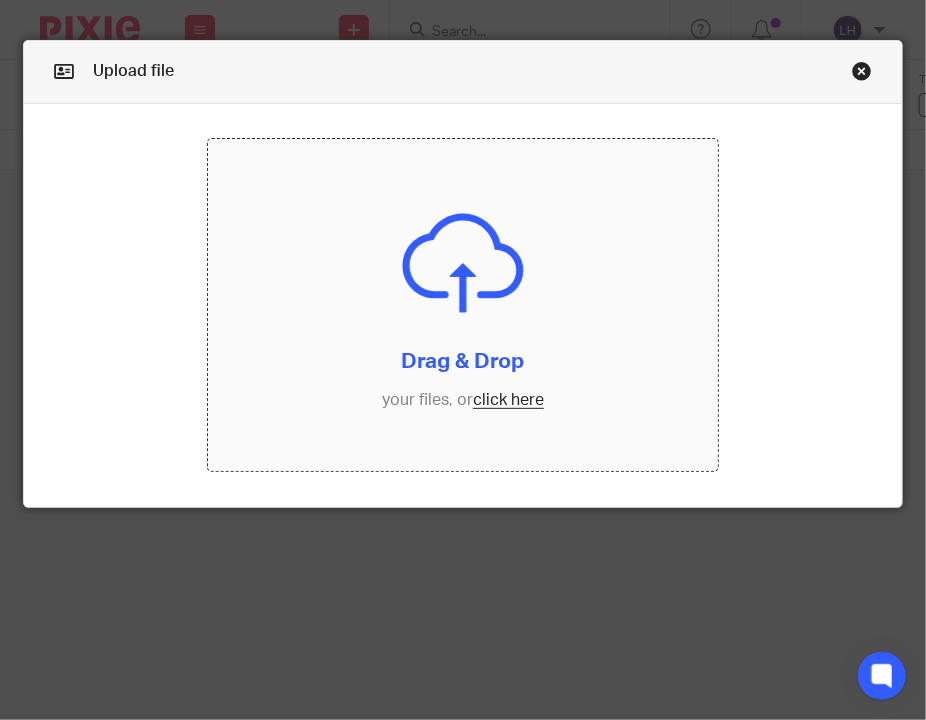 drag, startPoint x: 3, startPoint y: 229, endPoint x: 430, endPoint y: 263, distance: 428.3515 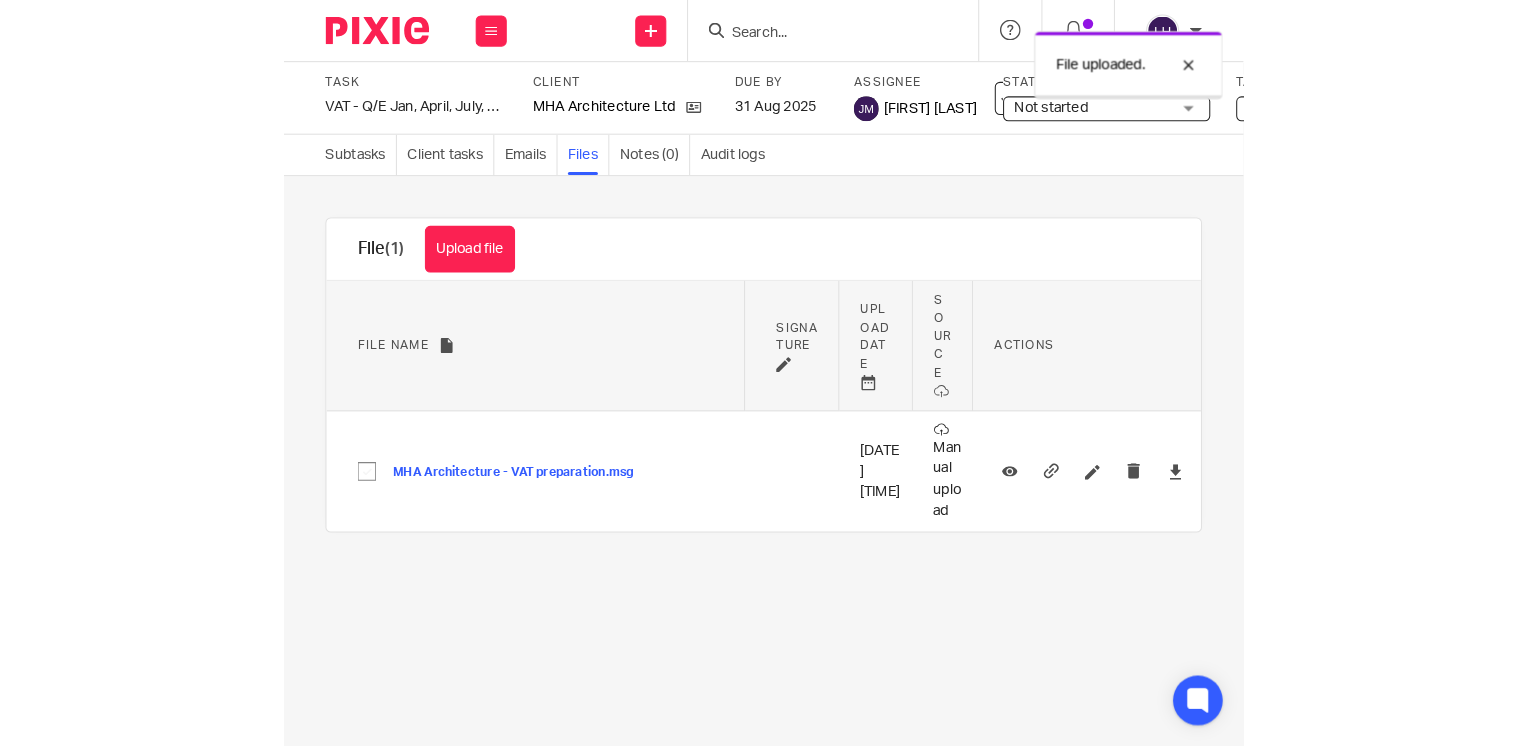 scroll, scrollTop: 0, scrollLeft: 0, axis: both 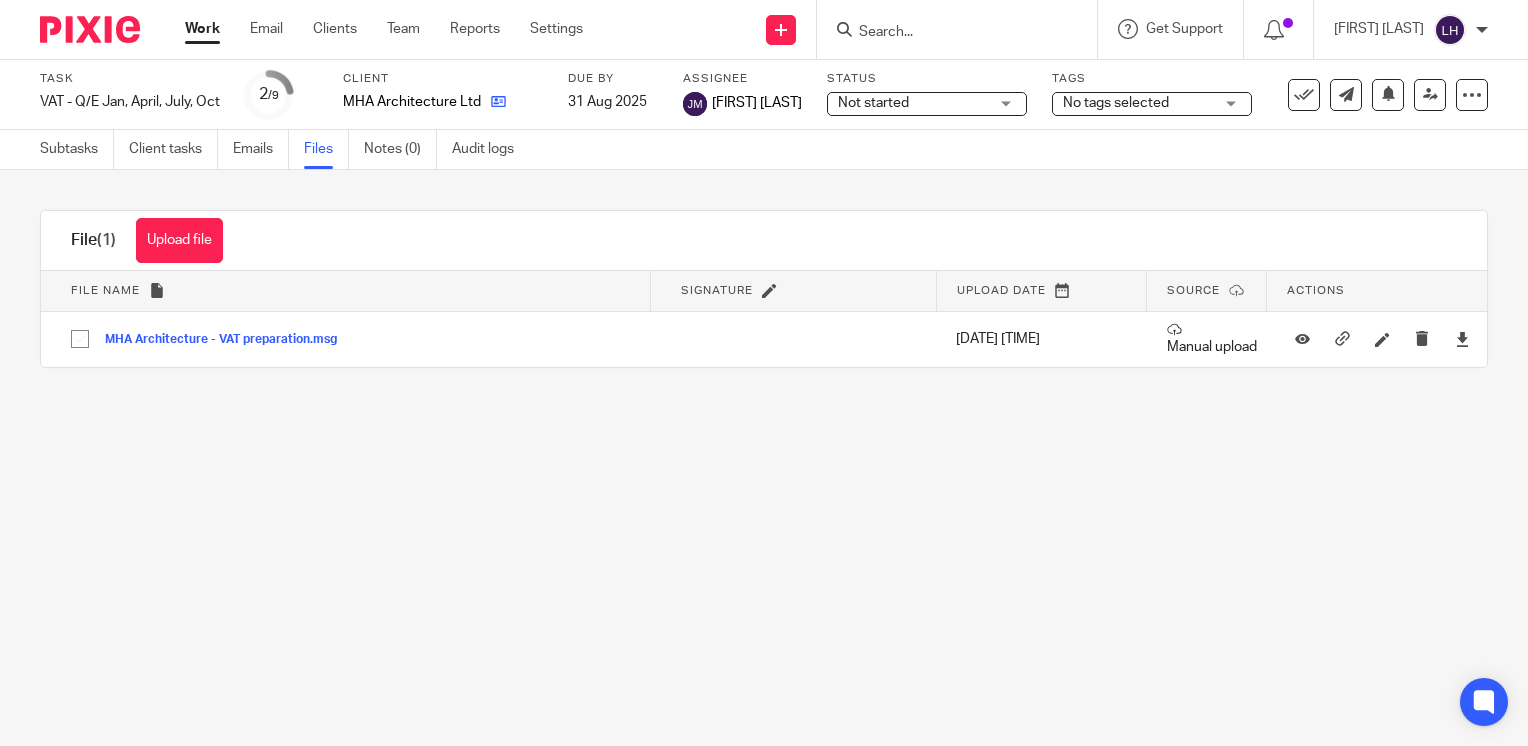 click at bounding box center [493, 102] 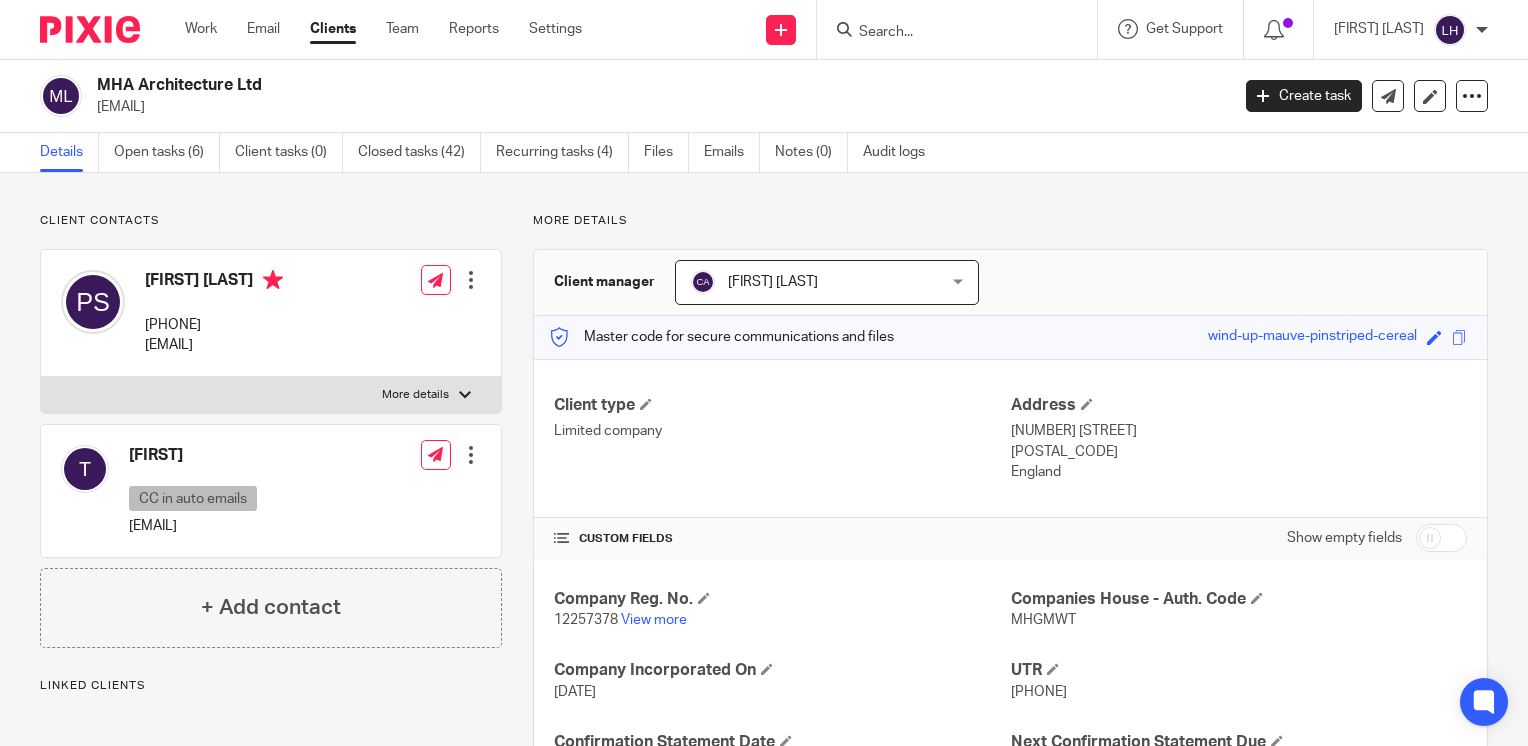scroll, scrollTop: 0, scrollLeft: 0, axis: both 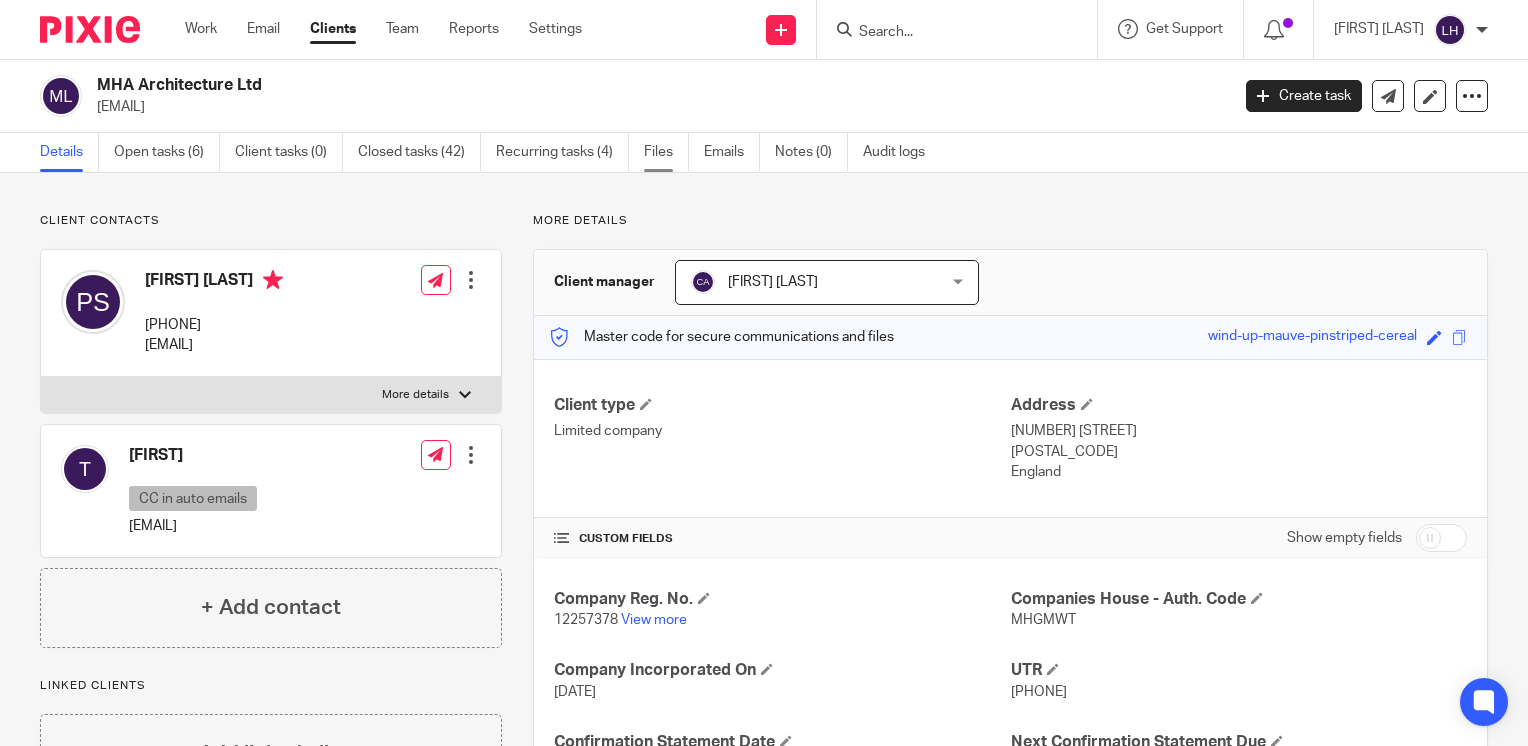 click on "Files" at bounding box center [666, 152] 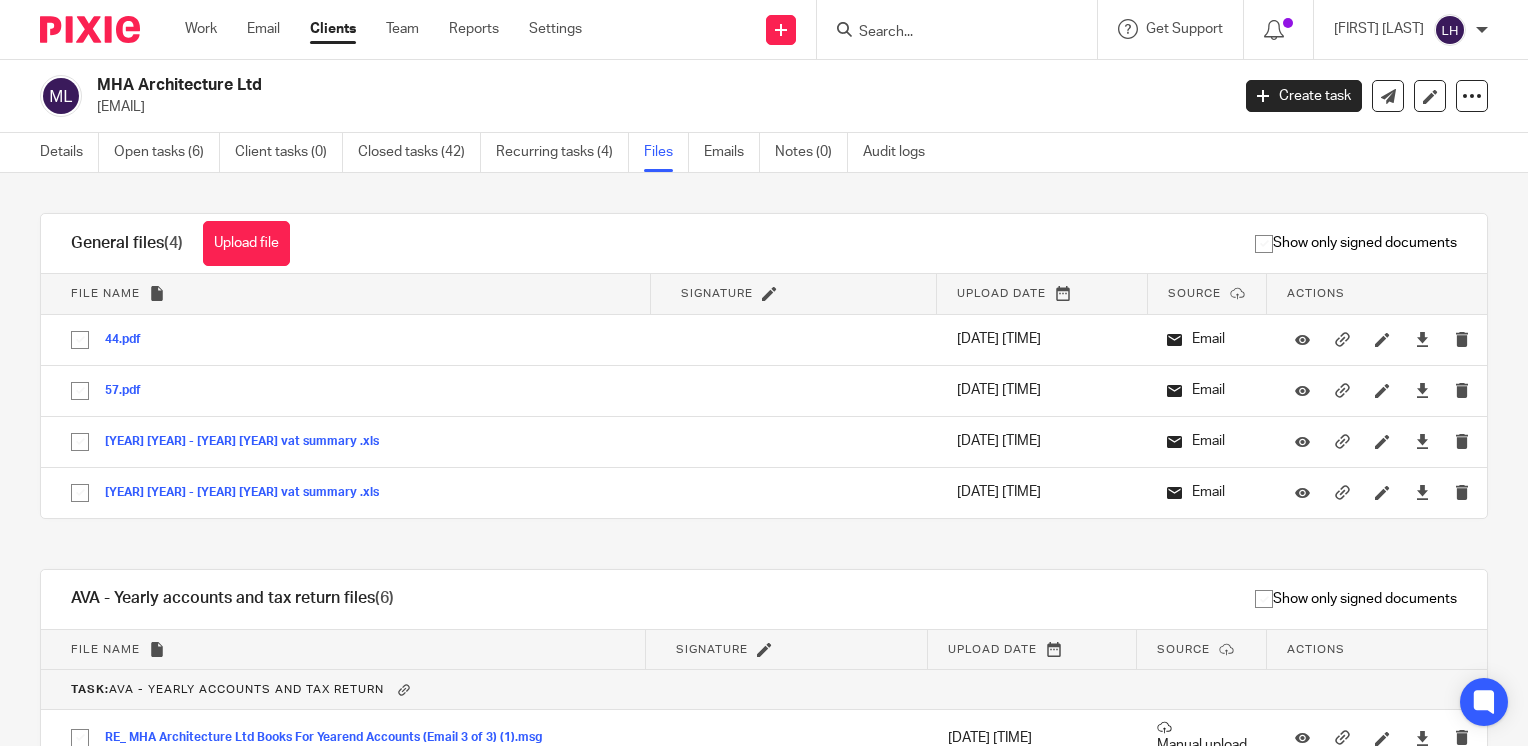 scroll, scrollTop: 0, scrollLeft: 0, axis: both 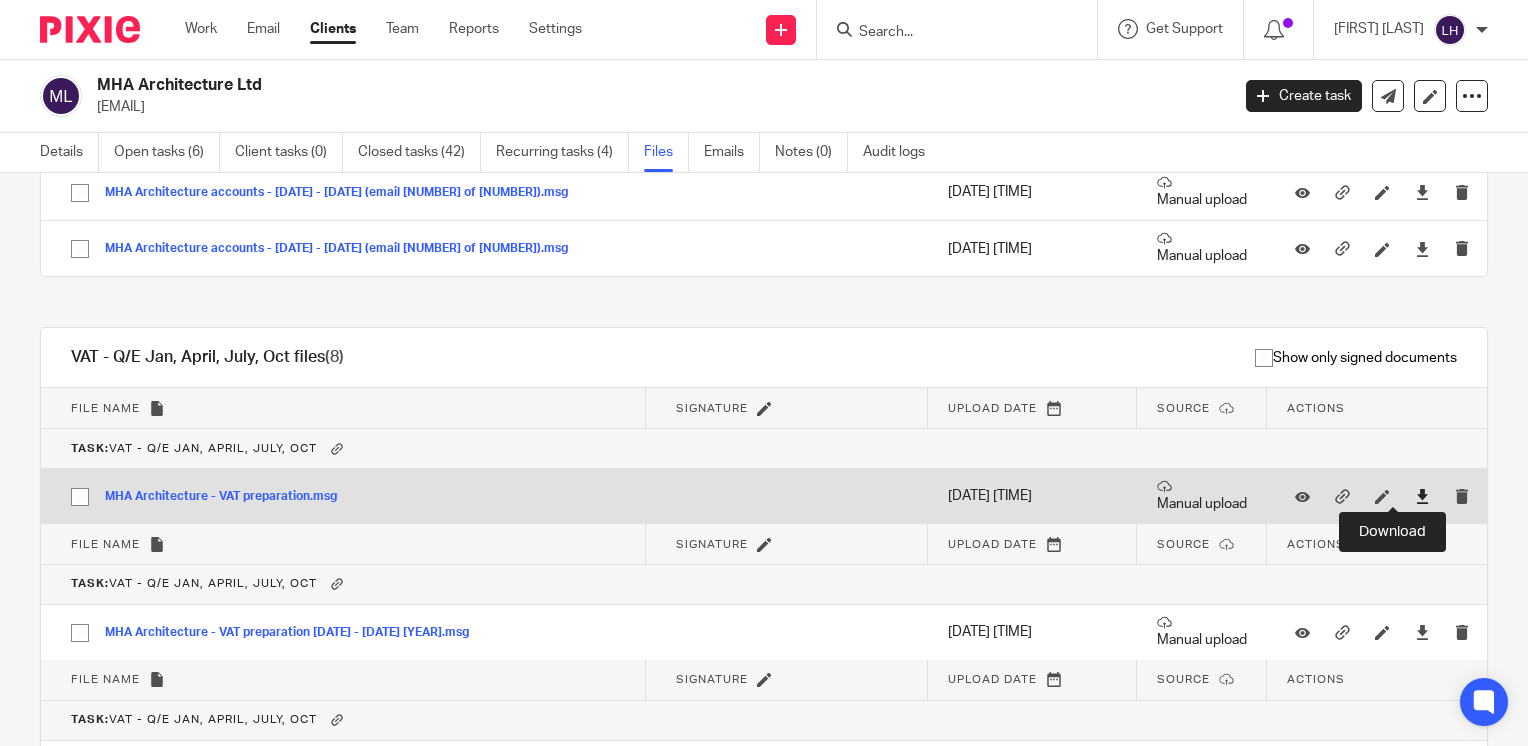 click at bounding box center (1422, 496) 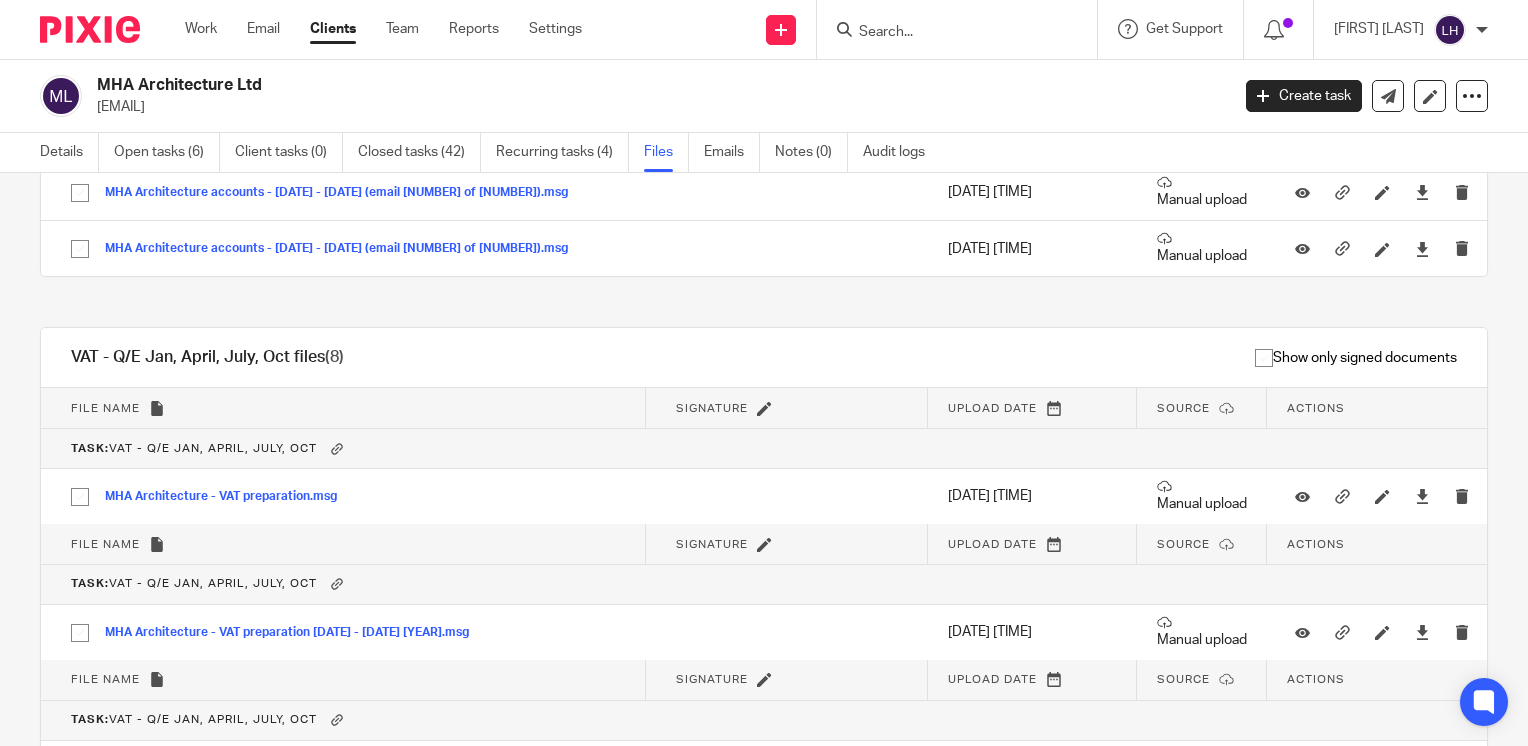 click on "Actions" at bounding box center [1377, 680] 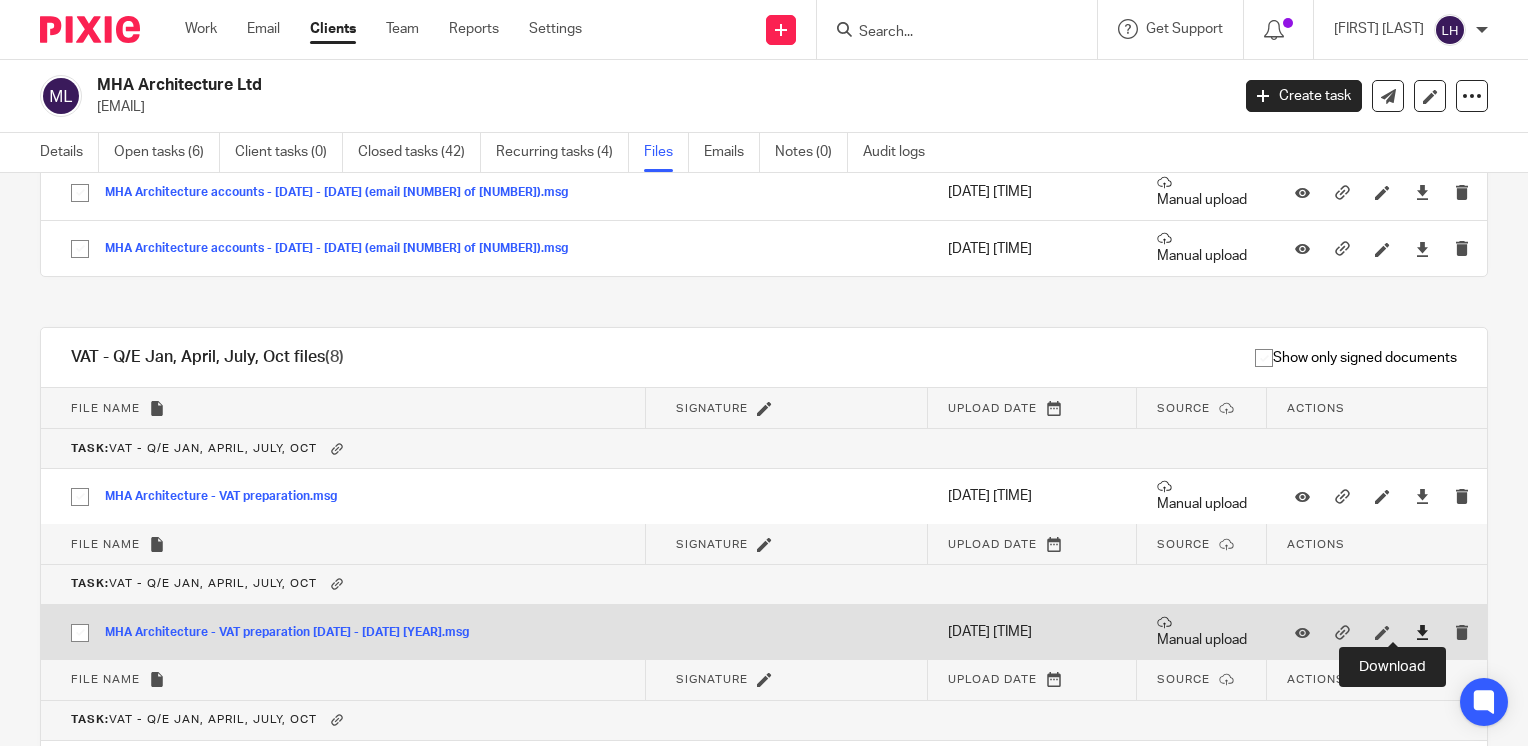 click at bounding box center [1422, 632] 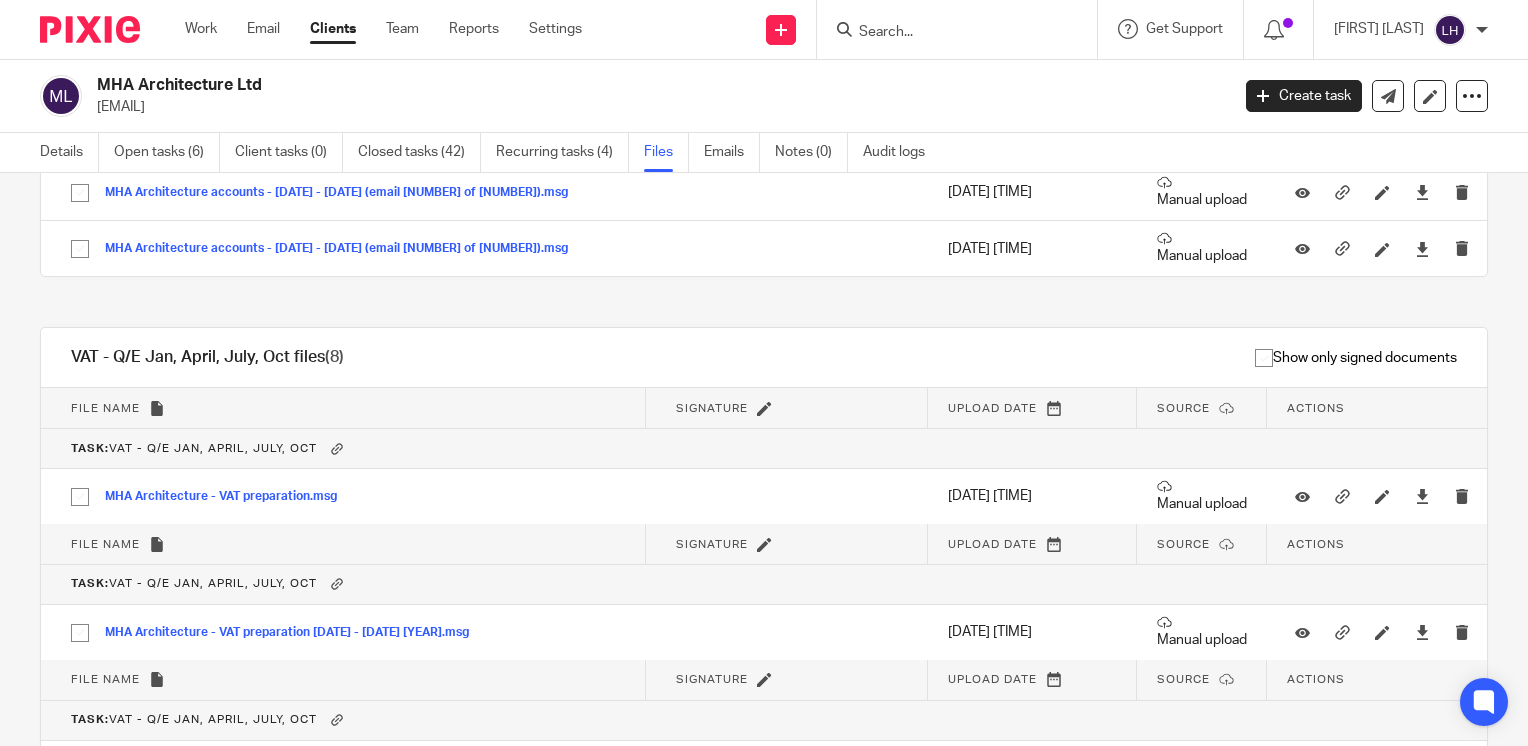 click at bounding box center [947, 33] 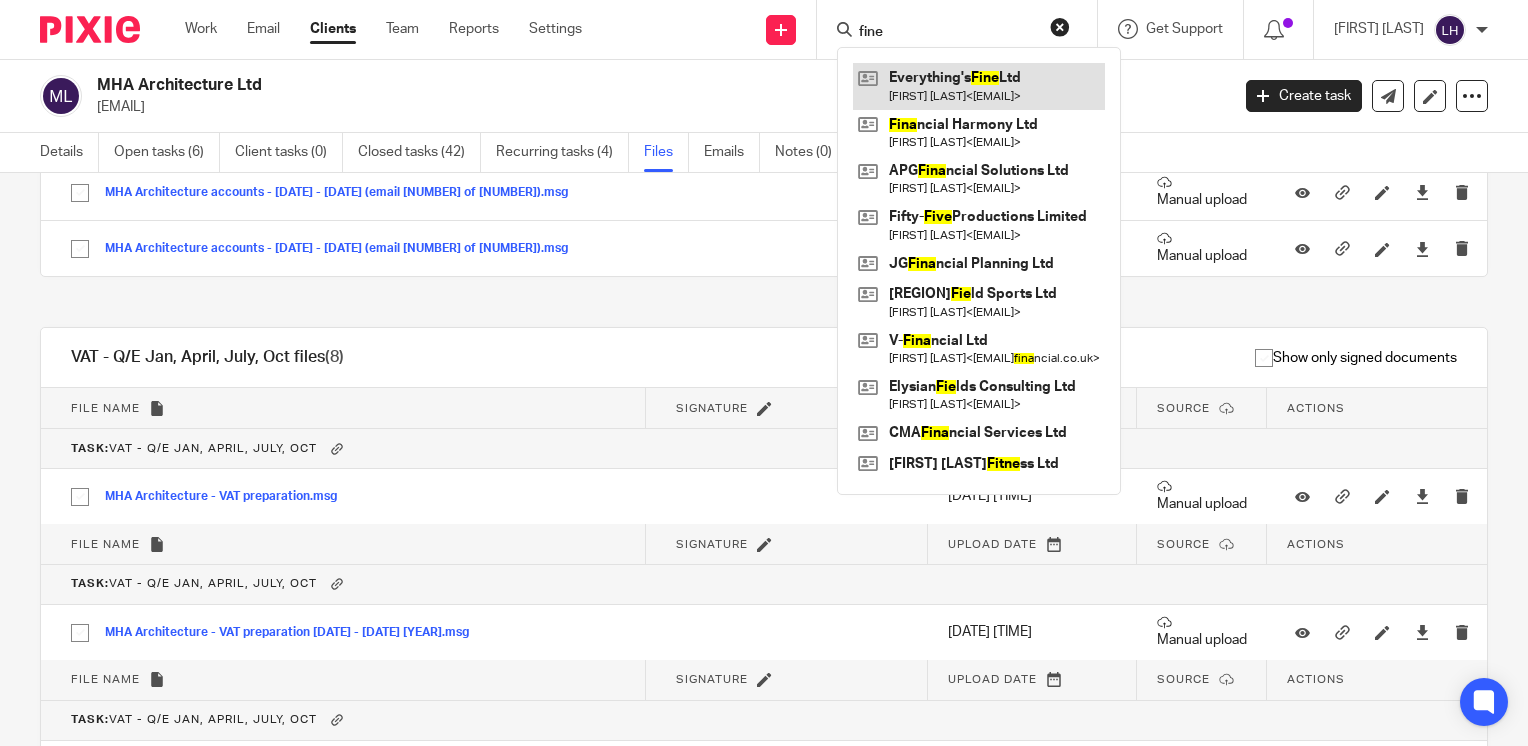 type on "fine" 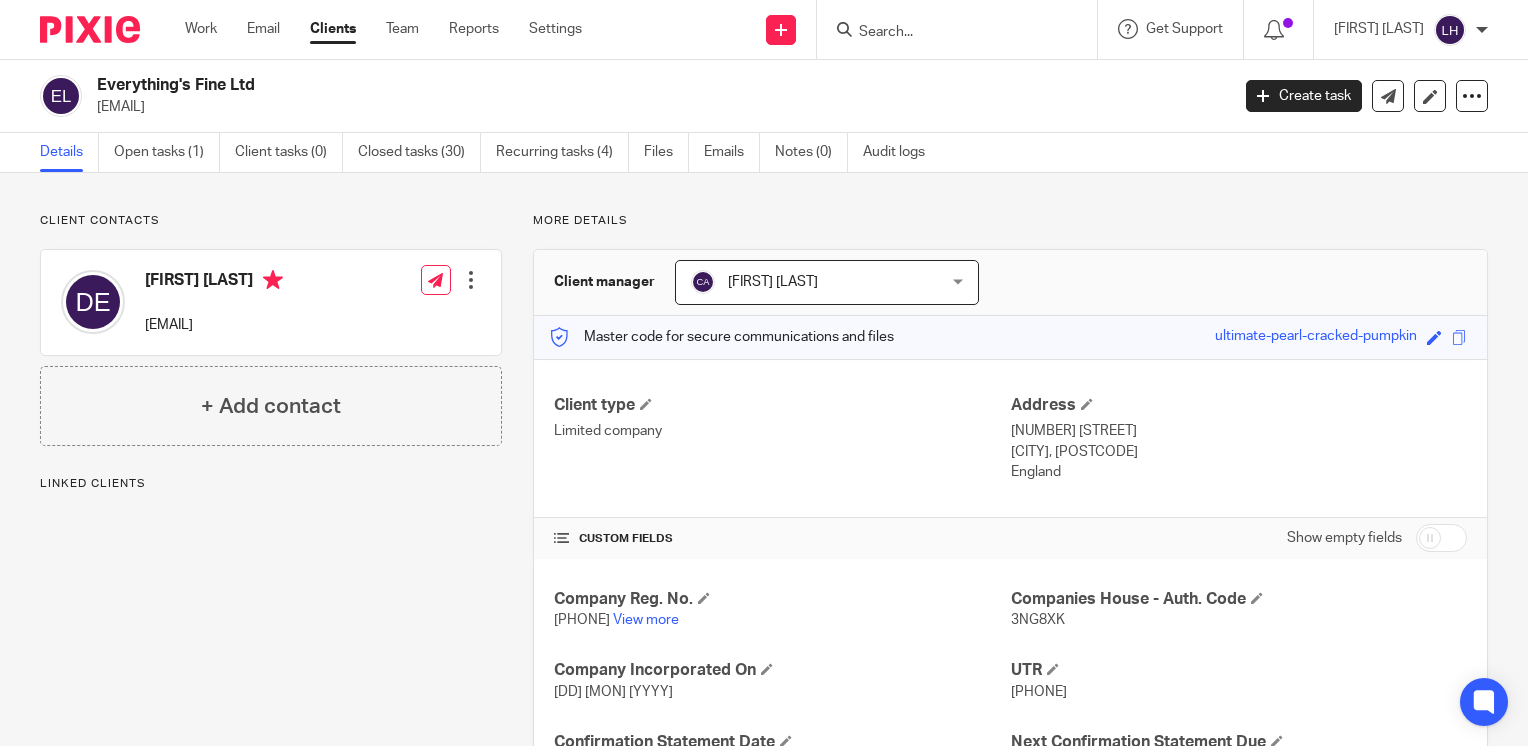 scroll, scrollTop: 0, scrollLeft: 0, axis: both 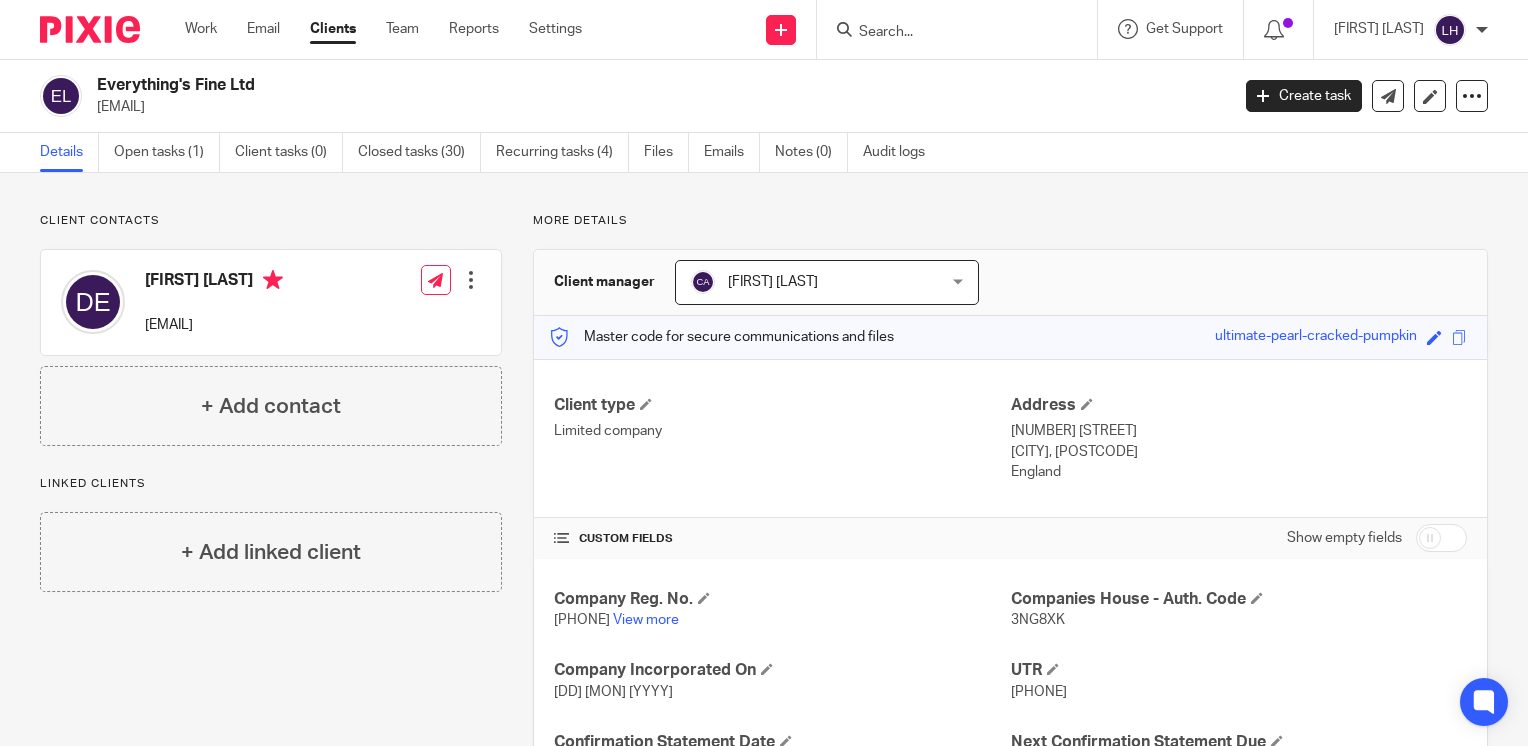 drag, startPoint x: 288, startPoint y: 105, endPoint x: 138, endPoint y: 99, distance: 150.11995 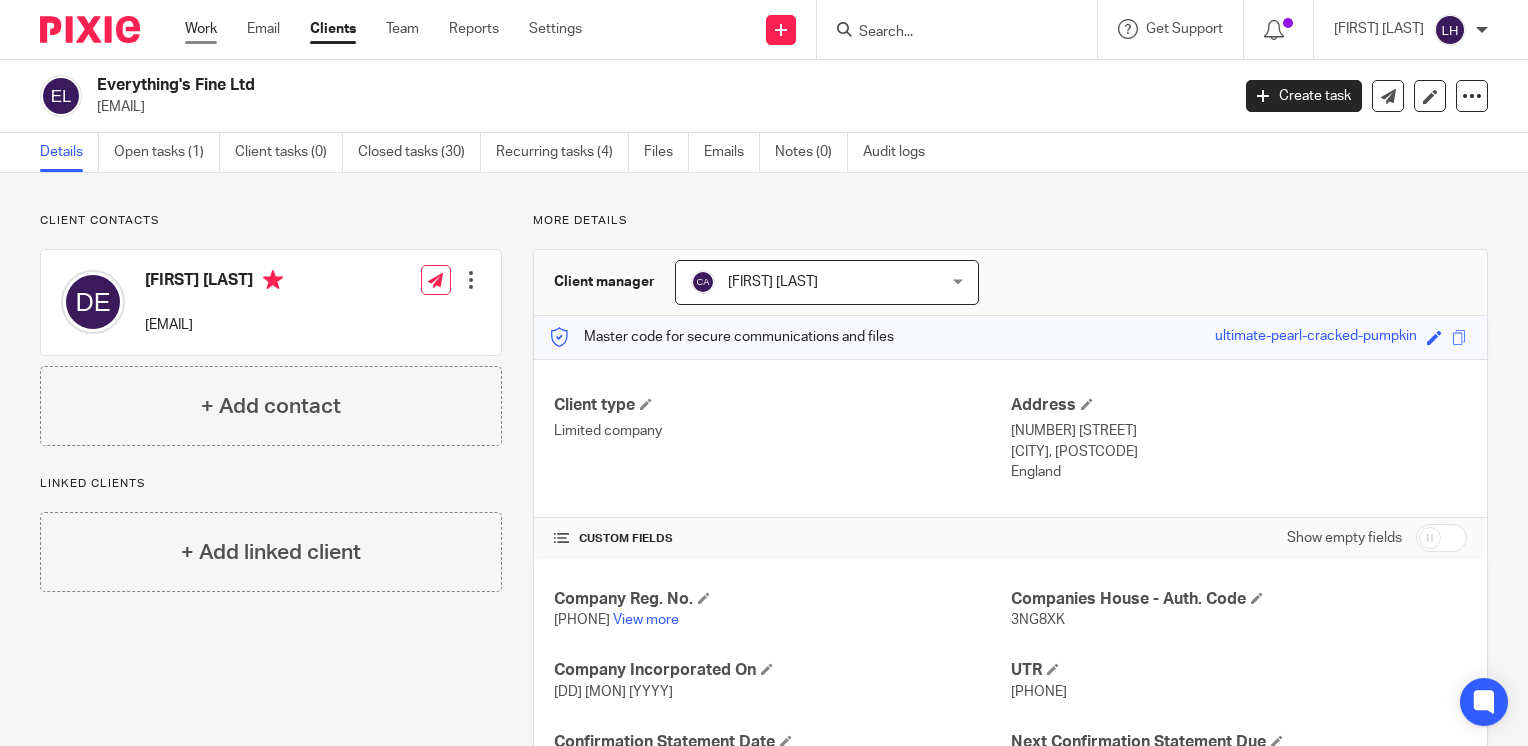 click on "Work" at bounding box center [201, 29] 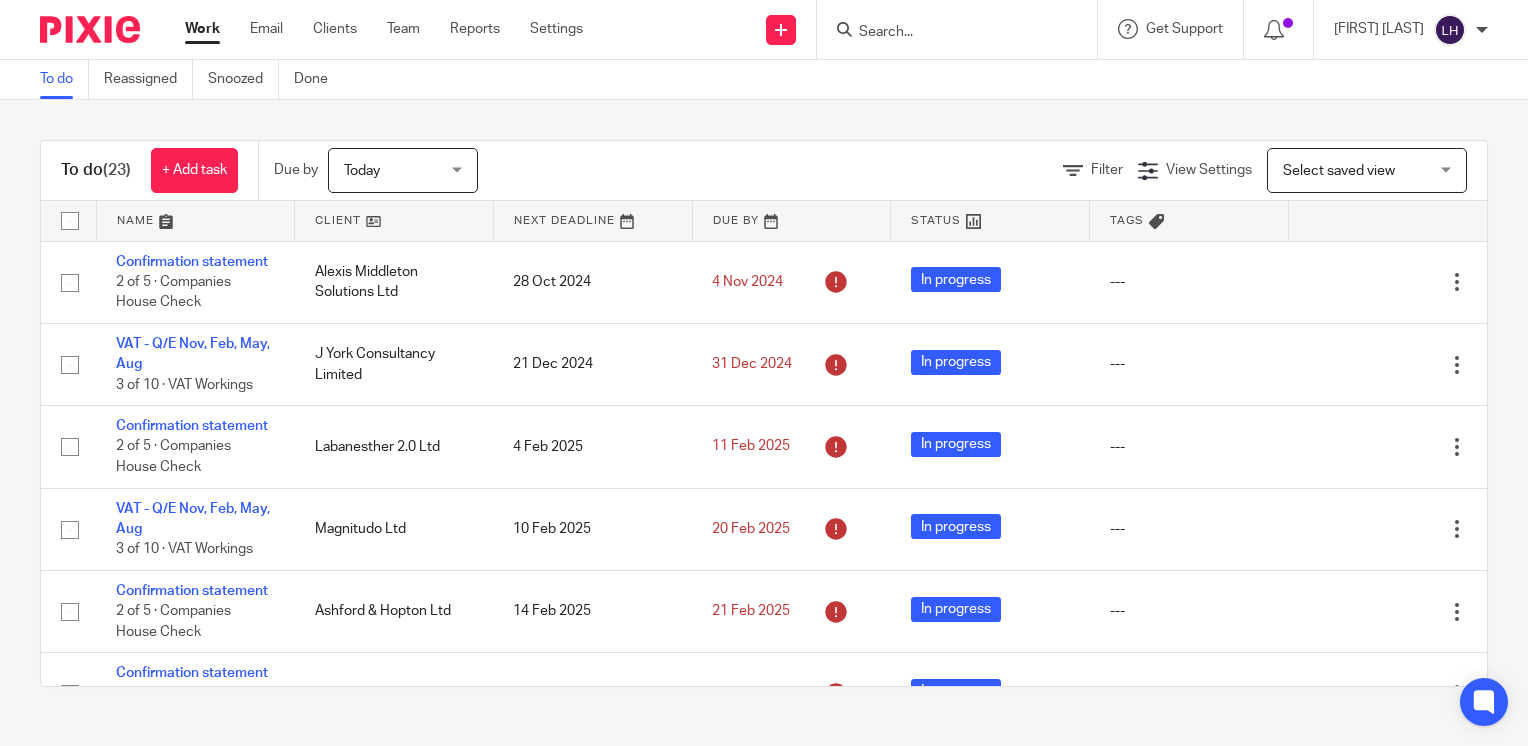 scroll, scrollTop: 0, scrollLeft: 0, axis: both 